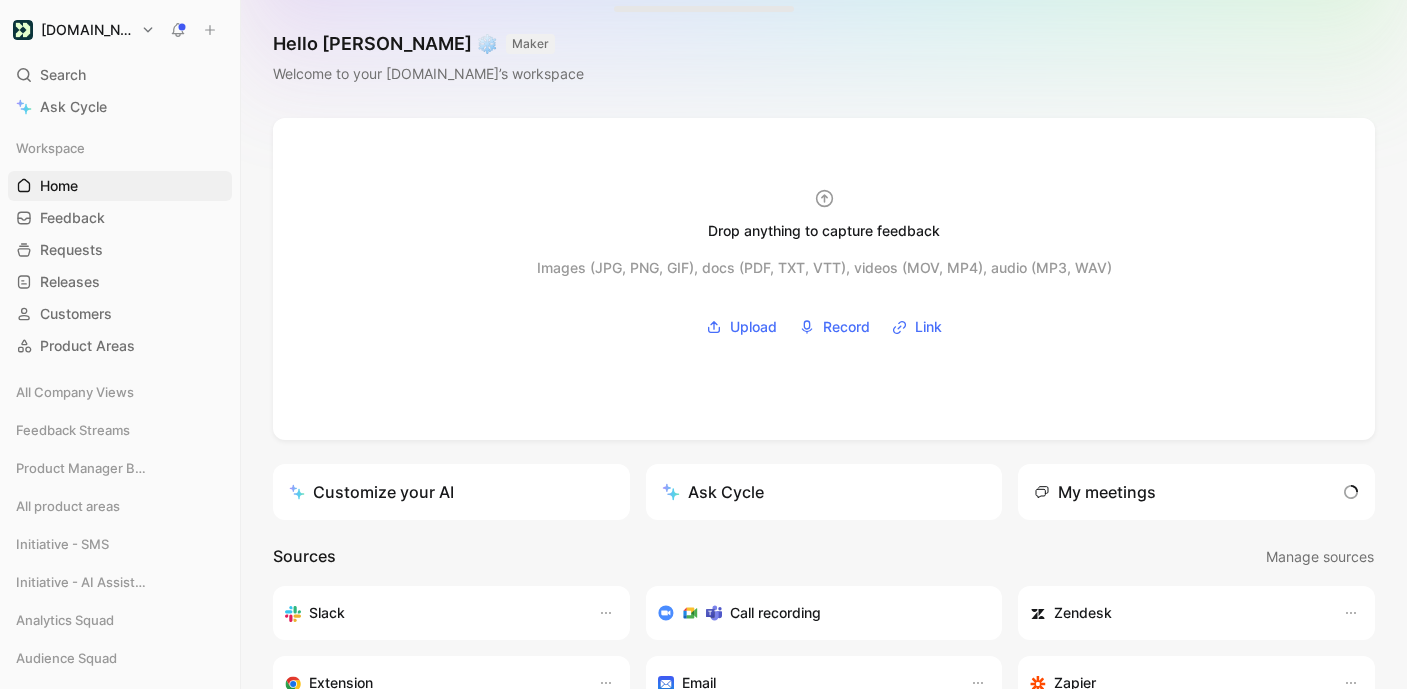 scroll, scrollTop: 0, scrollLeft: 0, axis: both 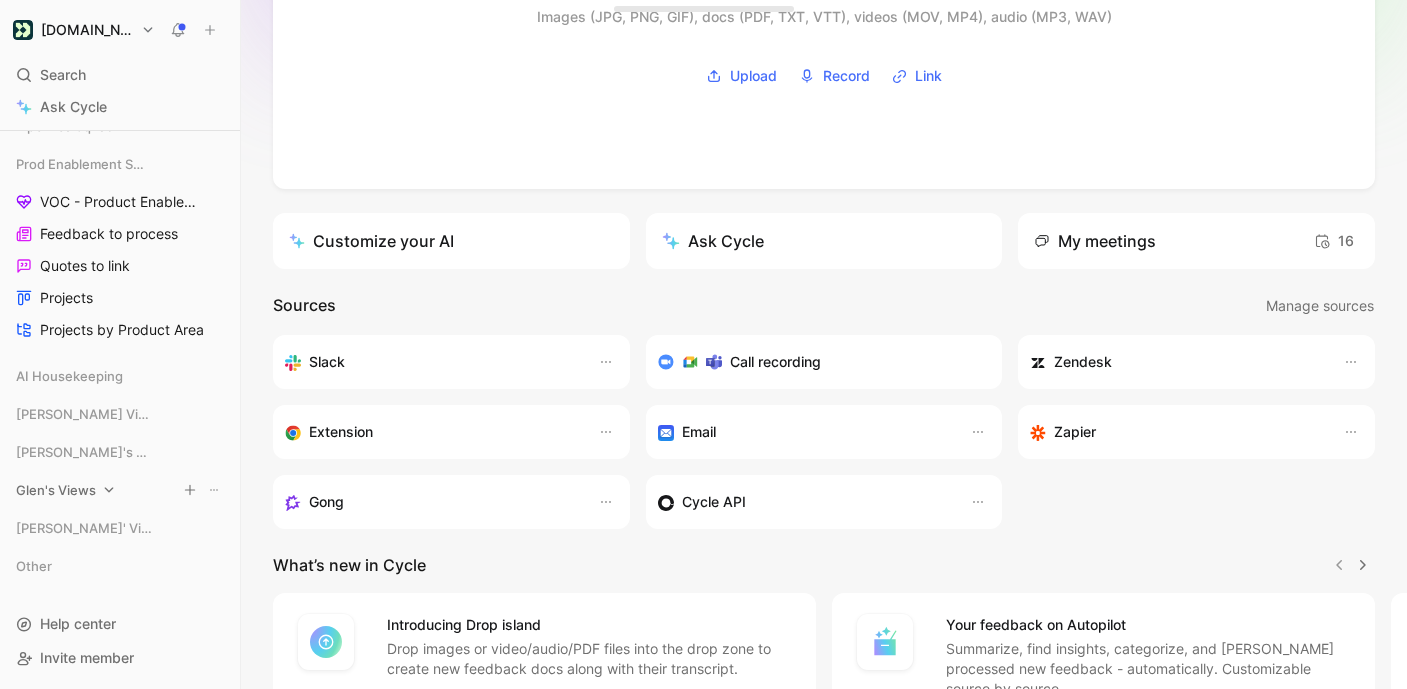 click on "Glen's Views" at bounding box center (56, 490) 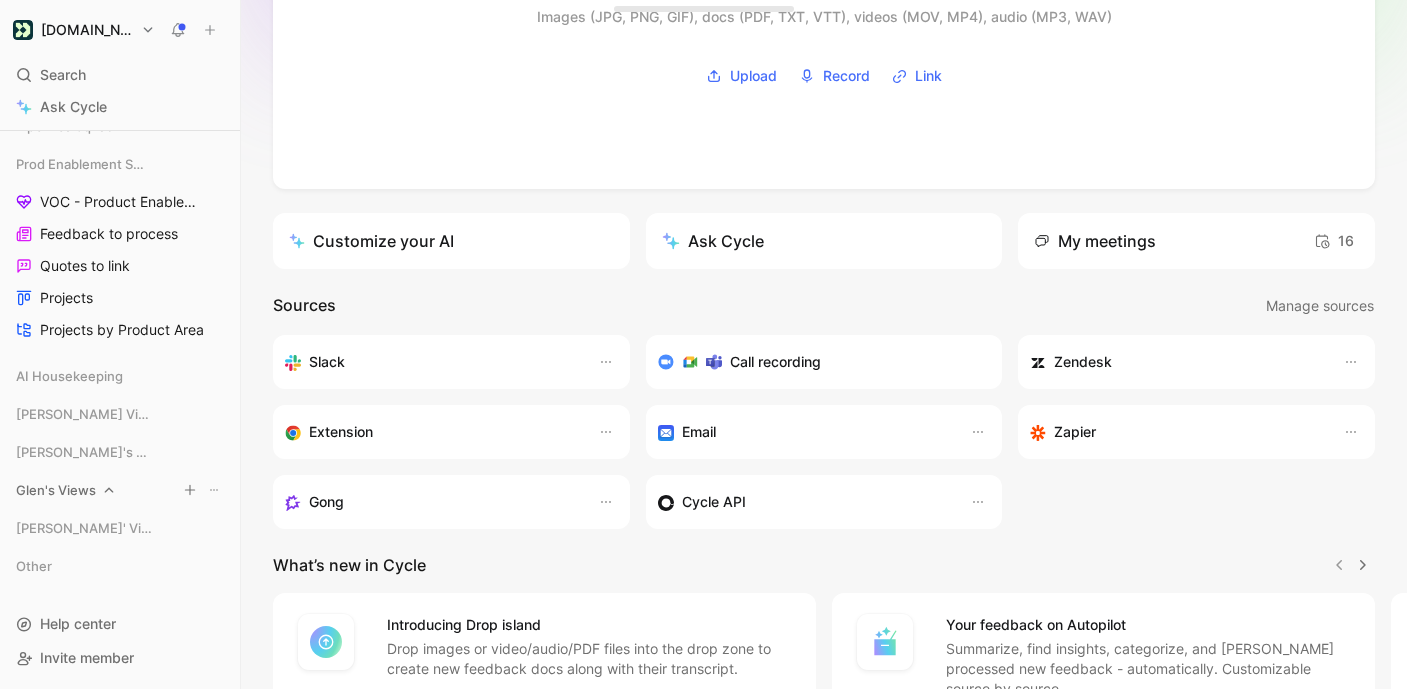 click on "Glen's Views" at bounding box center [56, 490] 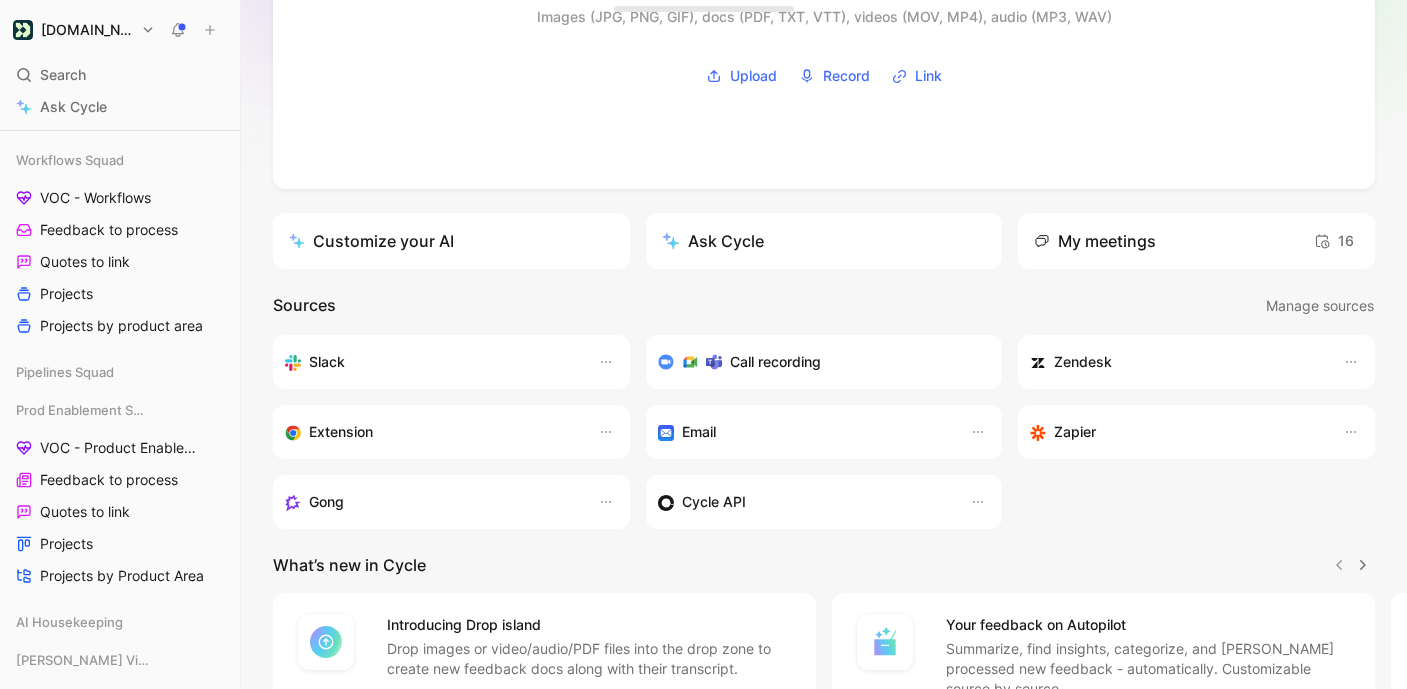 scroll, scrollTop: 860, scrollLeft: 0, axis: vertical 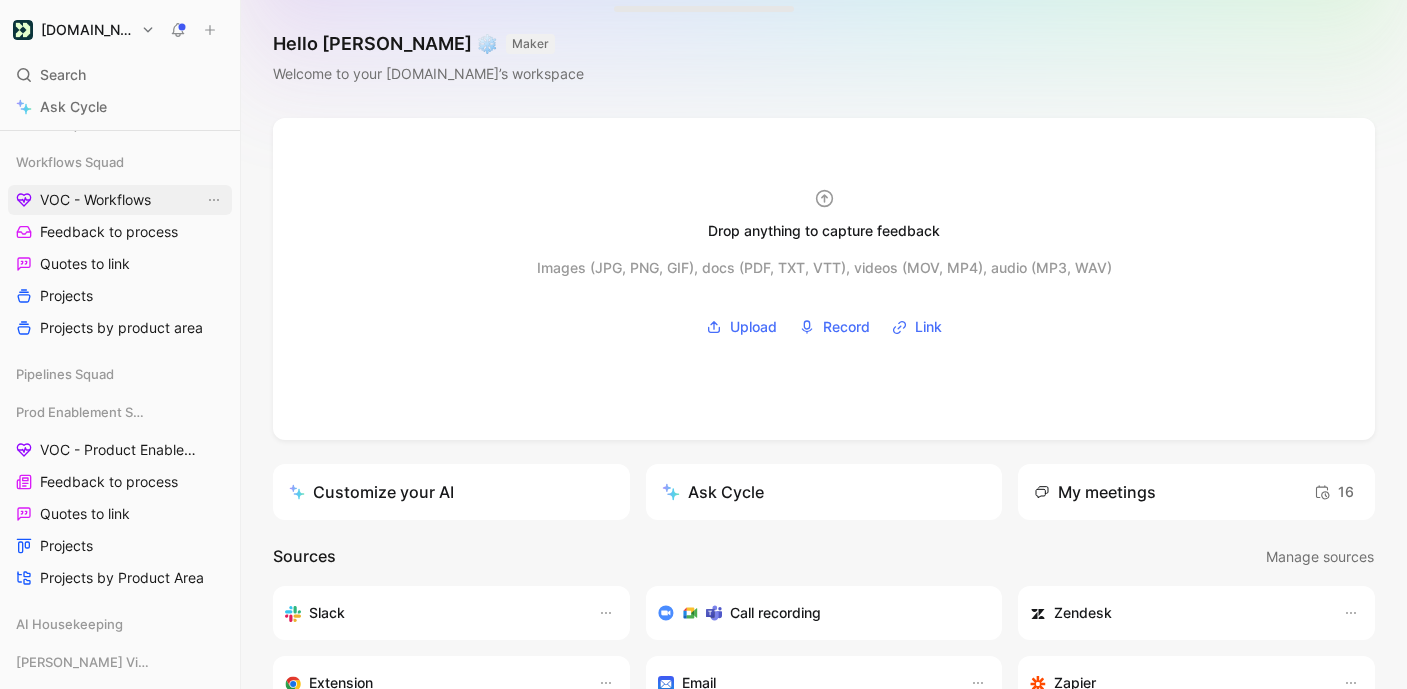 click on "VOC - Workflows" at bounding box center (95, 200) 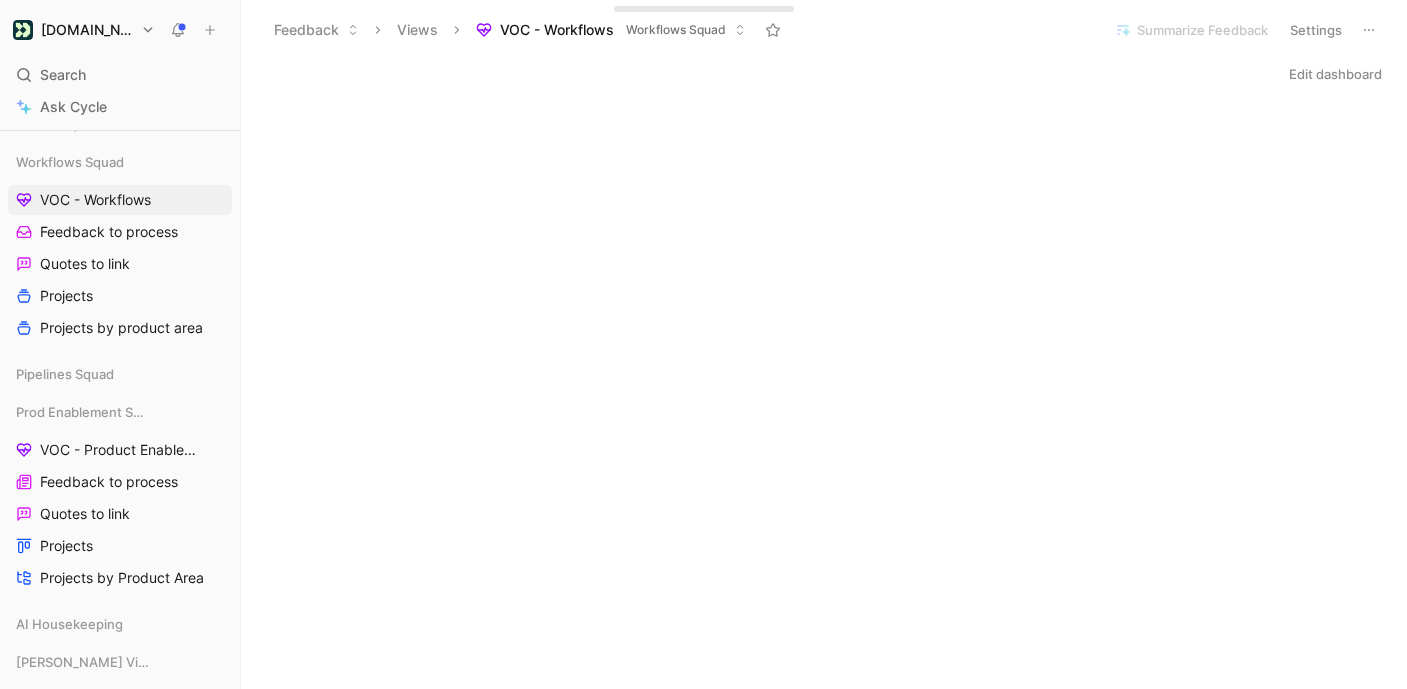 scroll, scrollTop: 0, scrollLeft: 0, axis: both 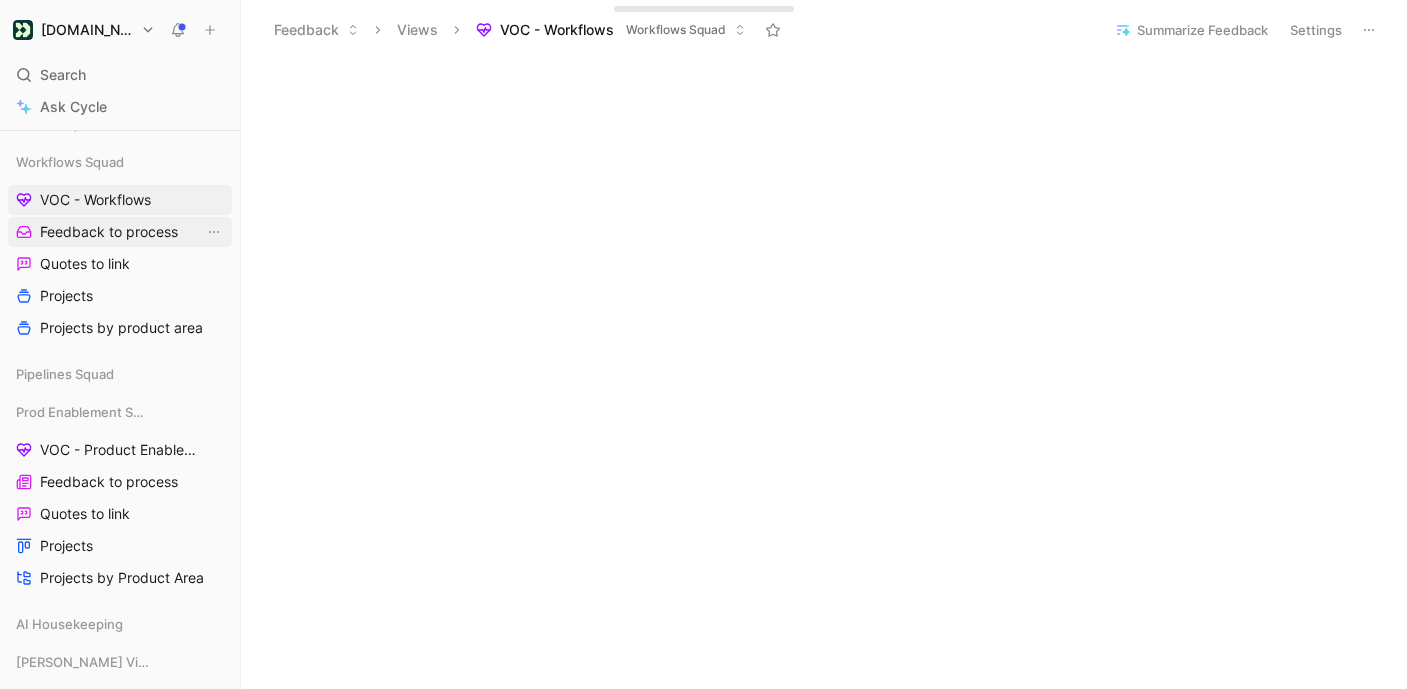 click on "Feedback to process" at bounding box center (109, 232) 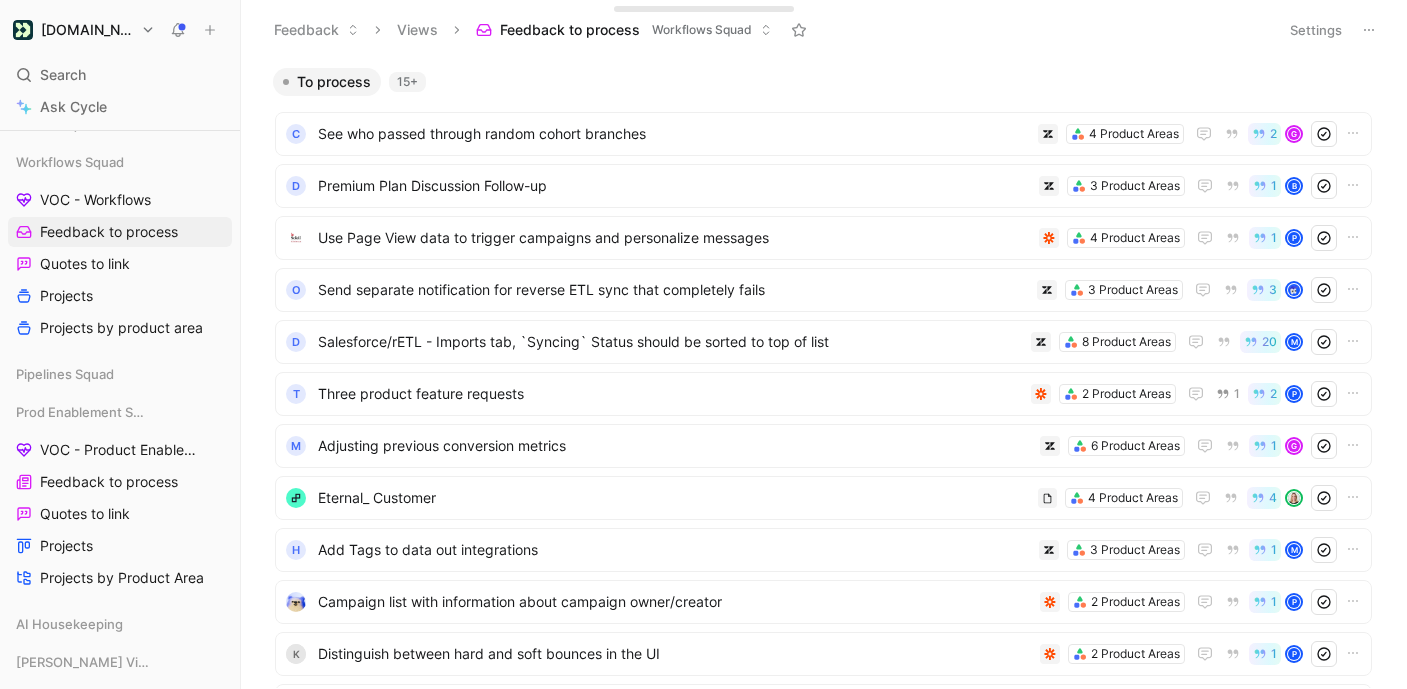click on "Workflows Squad" at bounding box center (702, 30) 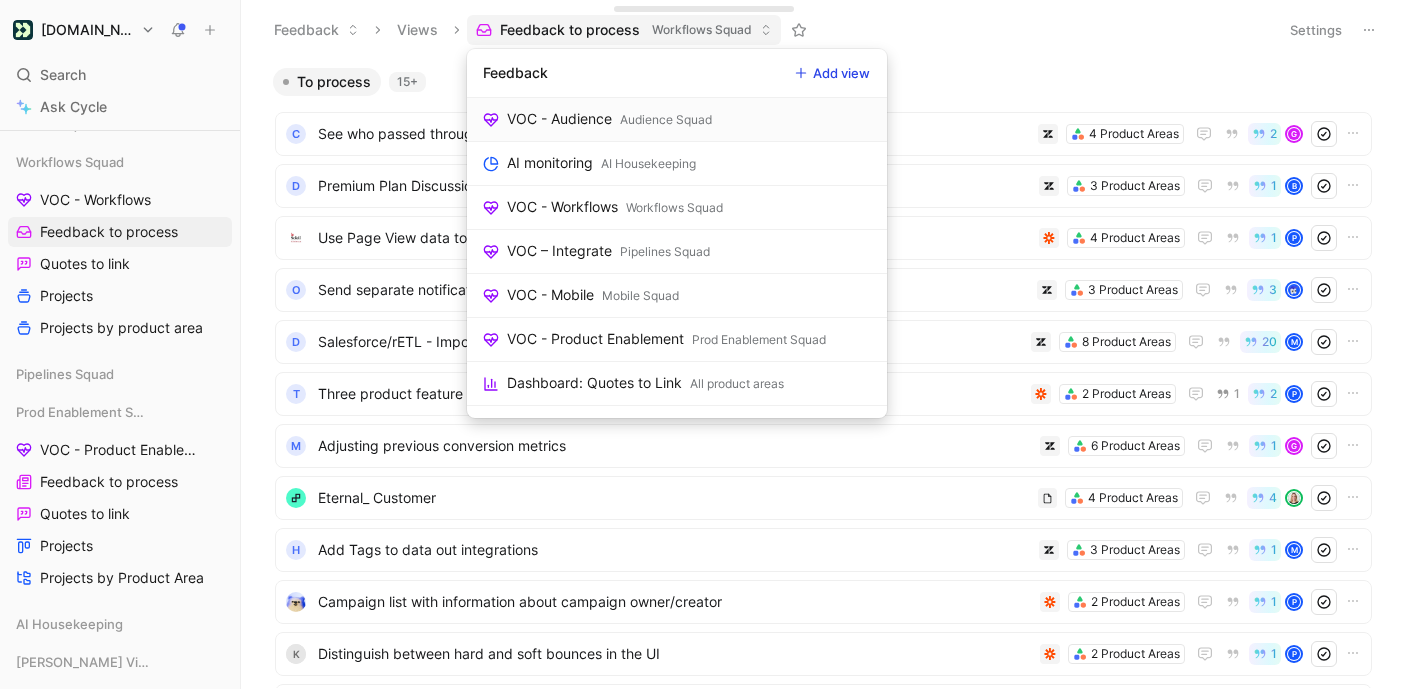 click on "VOC - Audience Audience Squad" at bounding box center (677, 120) 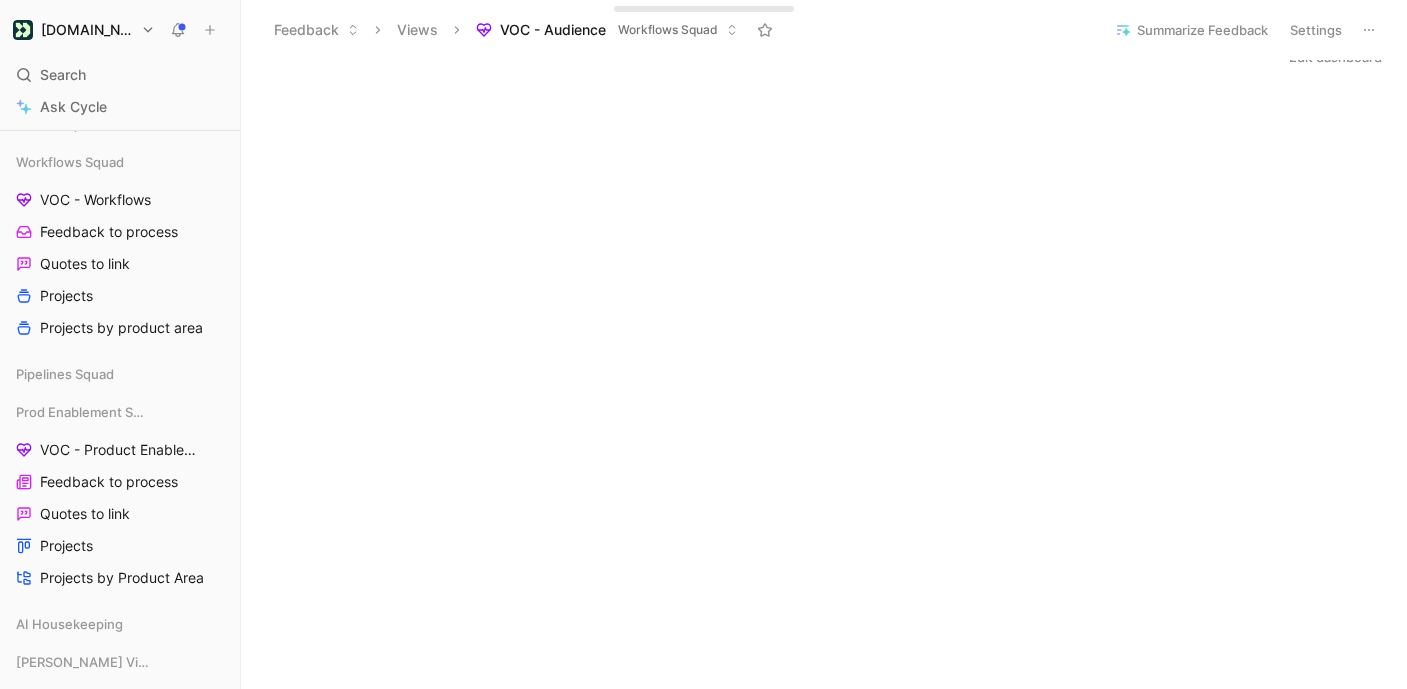 scroll, scrollTop: 0, scrollLeft: 0, axis: both 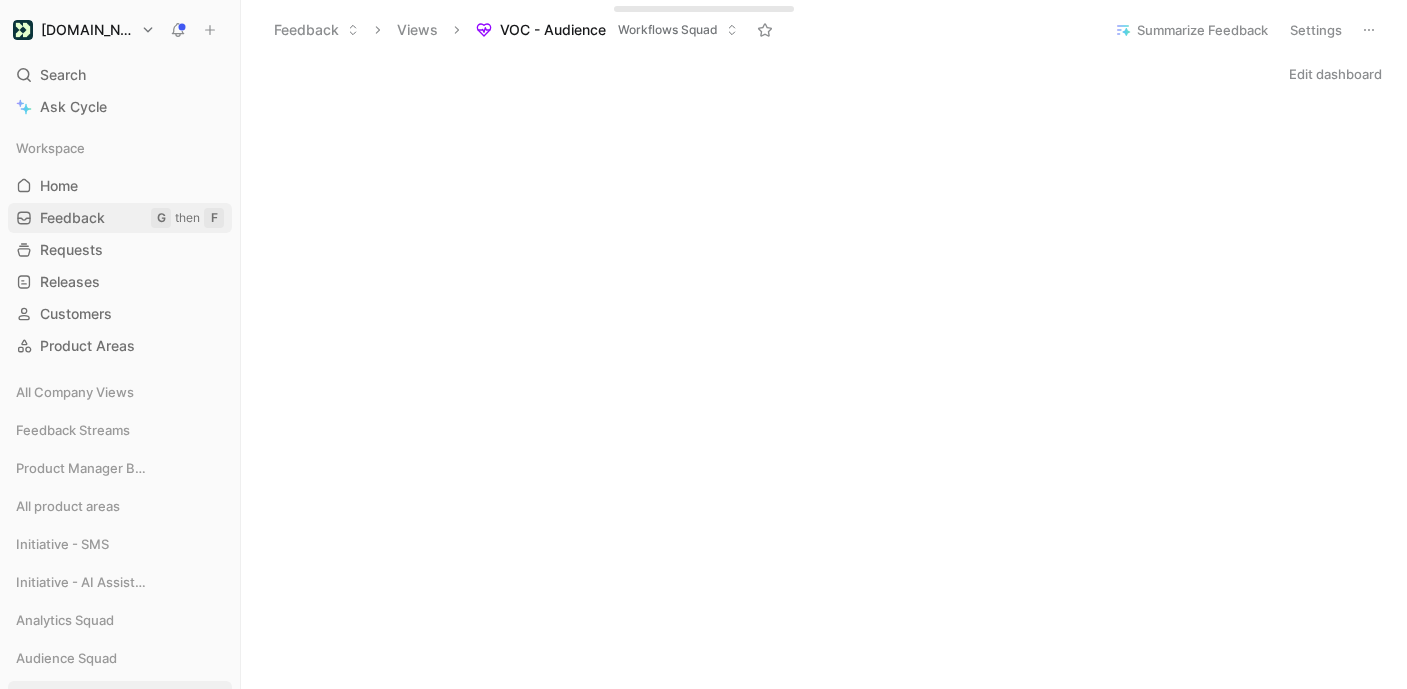 click on "Feedback" at bounding box center [72, 218] 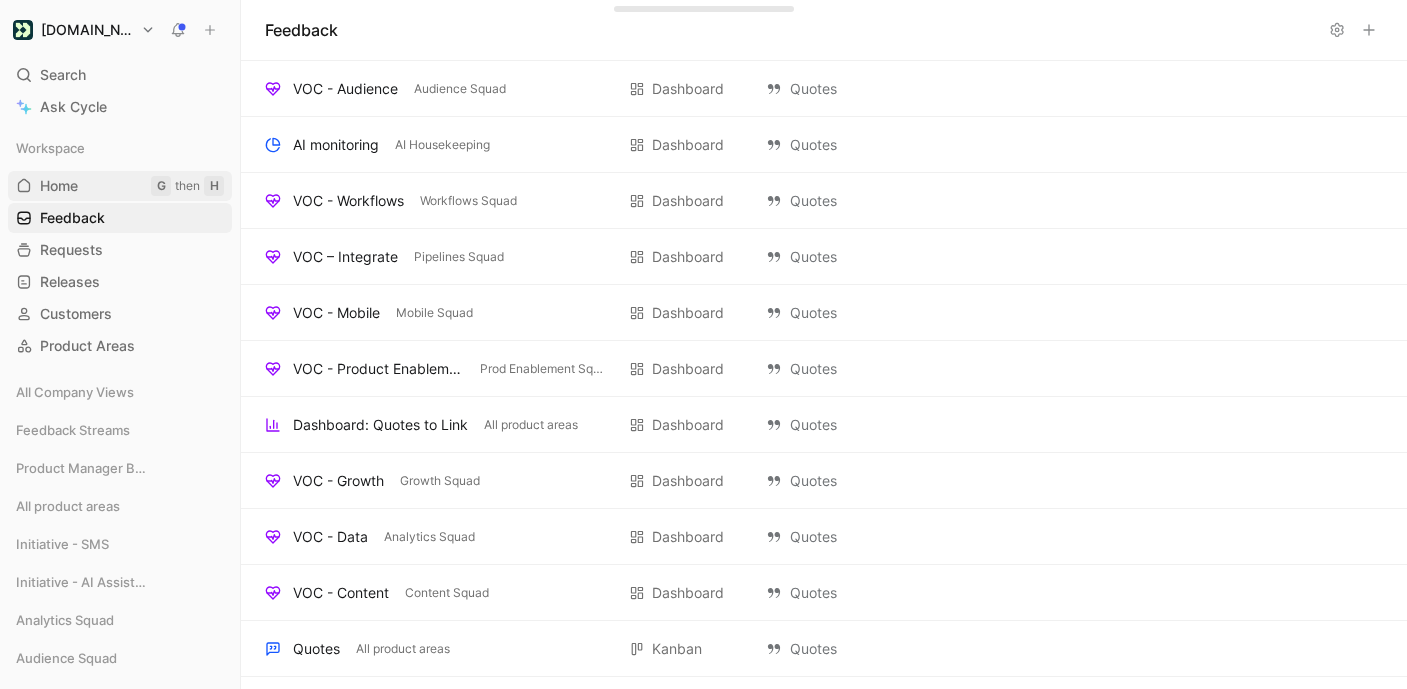 click on "Home" at bounding box center [59, 186] 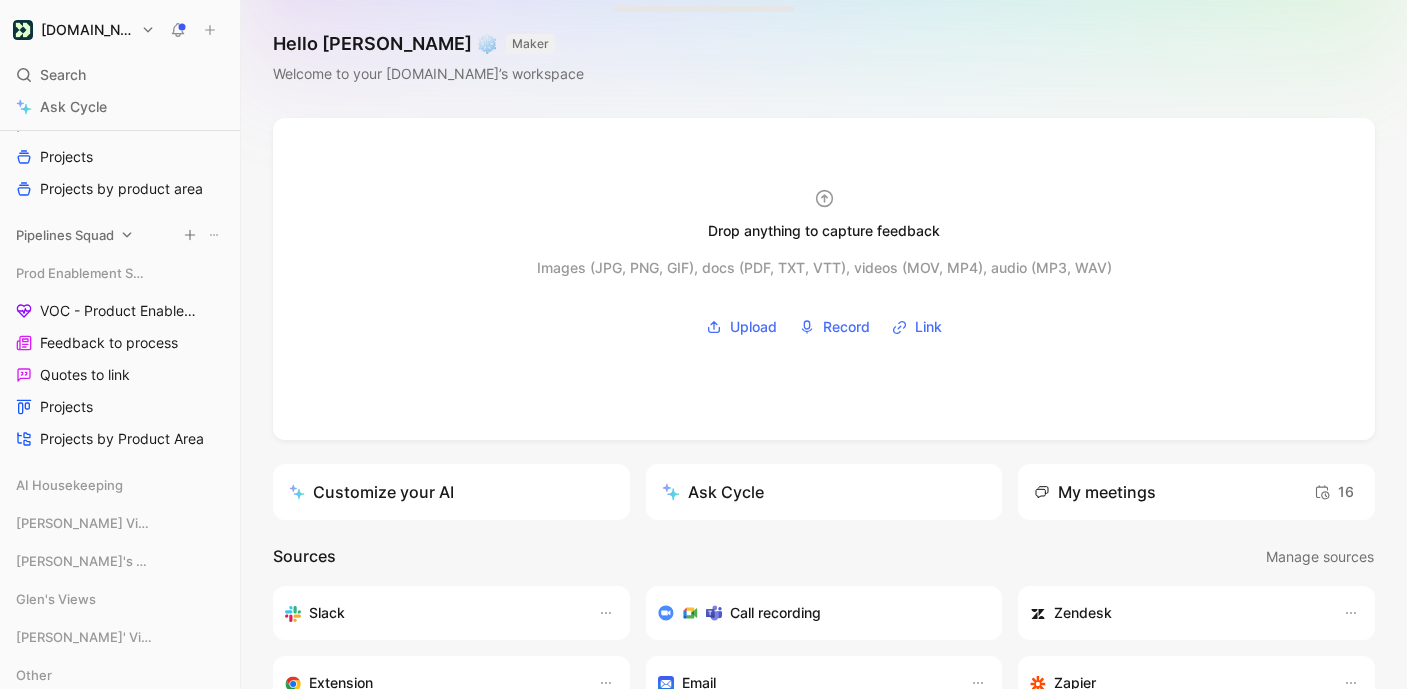 scroll, scrollTop: 1108, scrollLeft: 0, axis: vertical 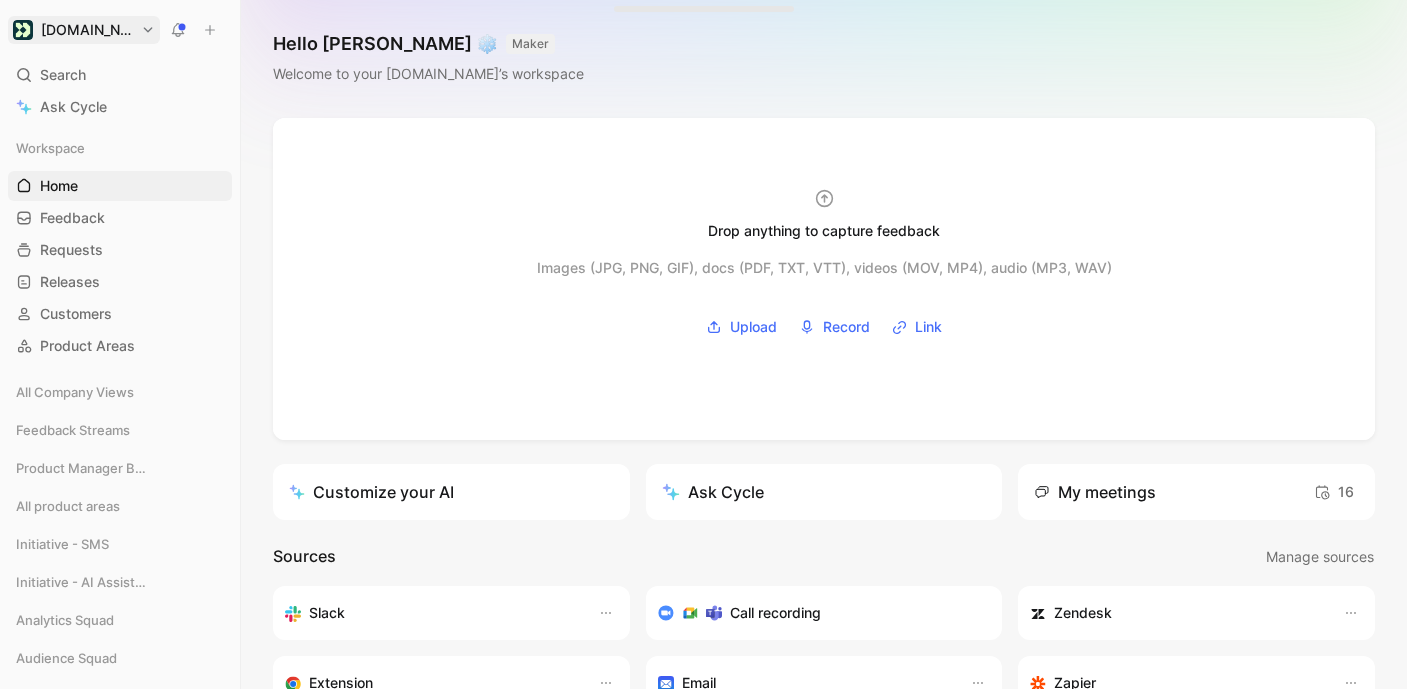 click on "[DOMAIN_NAME] Search ⌘ K Ask Cycle Workspace Home G then H Feedback G then F Requests G then R Releases G then L Customers Product Areas All Company Views Feedback Streams Product Manager Boards All product areas Initiative - SMS Initiative - AI Assistant Analytics Squad Audience Squad VOC - Audience Feedback to process Quotes to link Projects Projects by product area Content Squad Growth Squad In-app Squad Mobile Squad Workflows Squad VOC - Workflows Feedback to process Quotes to link Projects Projects by product area Pipelines Squad Prod Enablement Squad VOC - Product Enablement Feedback to process Quotes to link Projects Projects by Product Area AI Housekeeping [PERSON_NAME] Views [PERSON_NAME]'s Views [PERSON_NAME]'s Views [PERSON_NAME]' Views Other
To pick up a draggable item, press the space bar.
While dragging, use the arrow keys to move the item.
Press space again to drop the item in its new position, or press escape to cancel.
Help center Invite member Hello [PERSON_NAME] ❄️ MAKER Upload Record Link 16" at bounding box center [703, 344] 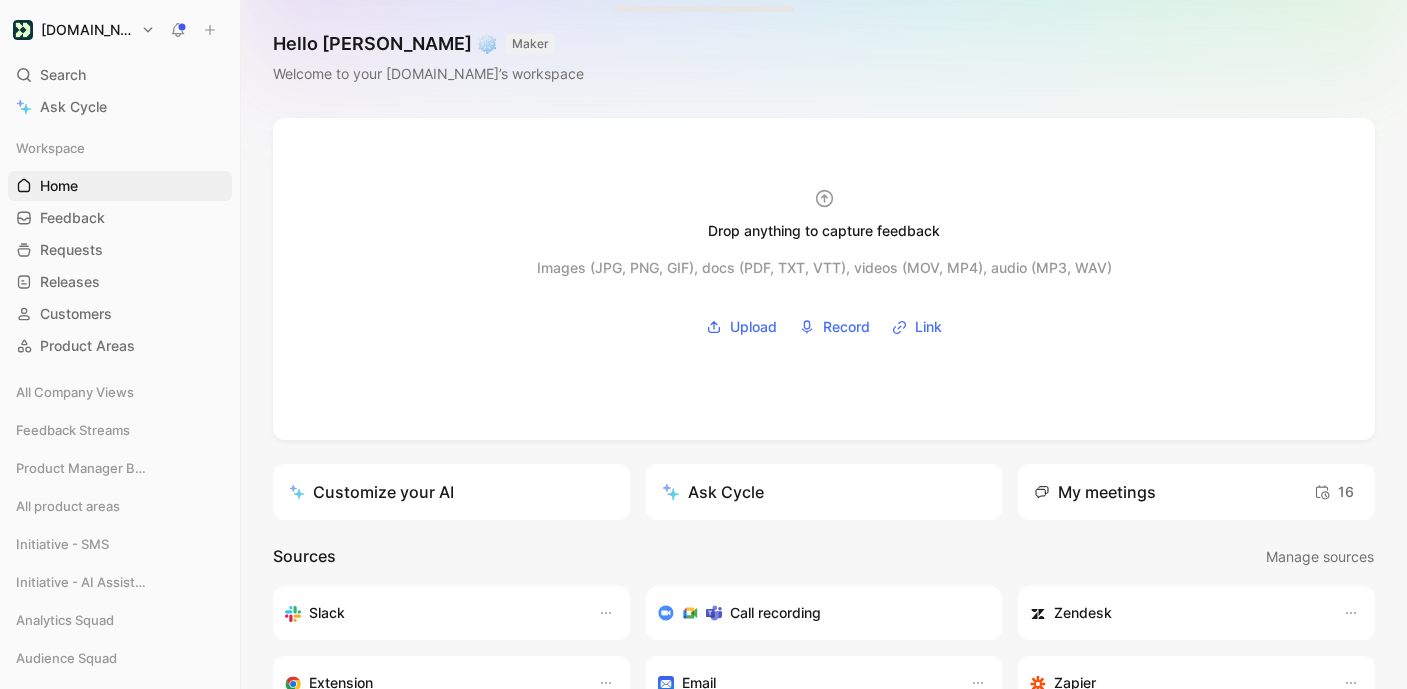 click on "[DOMAIN_NAME] Search ⌘ K Ask Cycle Workspace Home G then H Feedback G then F Requests G then R Releases G then L Customers Product Areas All Company Views Feedback Streams Product Manager Boards All product areas Initiative - SMS Initiative - AI Assistant Analytics Squad Audience Squad VOC - Audience Feedback to process Quotes to link Projects Projects by product area Content Squad Growth Squad In-app Squad Mobile Squad Workflows Squad VOC - Workflows Feedback to process Quotes to link Projects Projects by product area Pipelines Squad Prod Enablement Squad VOC - Product Enablement Feedback to process Quotes to link Projects Projects by Product Area AI Housekeeping [PERSON_NAME] Views [PERSON_NAME]'s Views [PERSON_NAME]'s Views [PERSON_NAME]' Views Other
To pick up a draggable item, press the space bar.
While dragging, use the arrow keys to move the item.
Press space again to drop the item in its new position, or press escape to cancel.
Help center Invite member Hello [PERSON_NAME] ❄️ MAKER Upload Record Link 16" at bounding box center (703, 344) 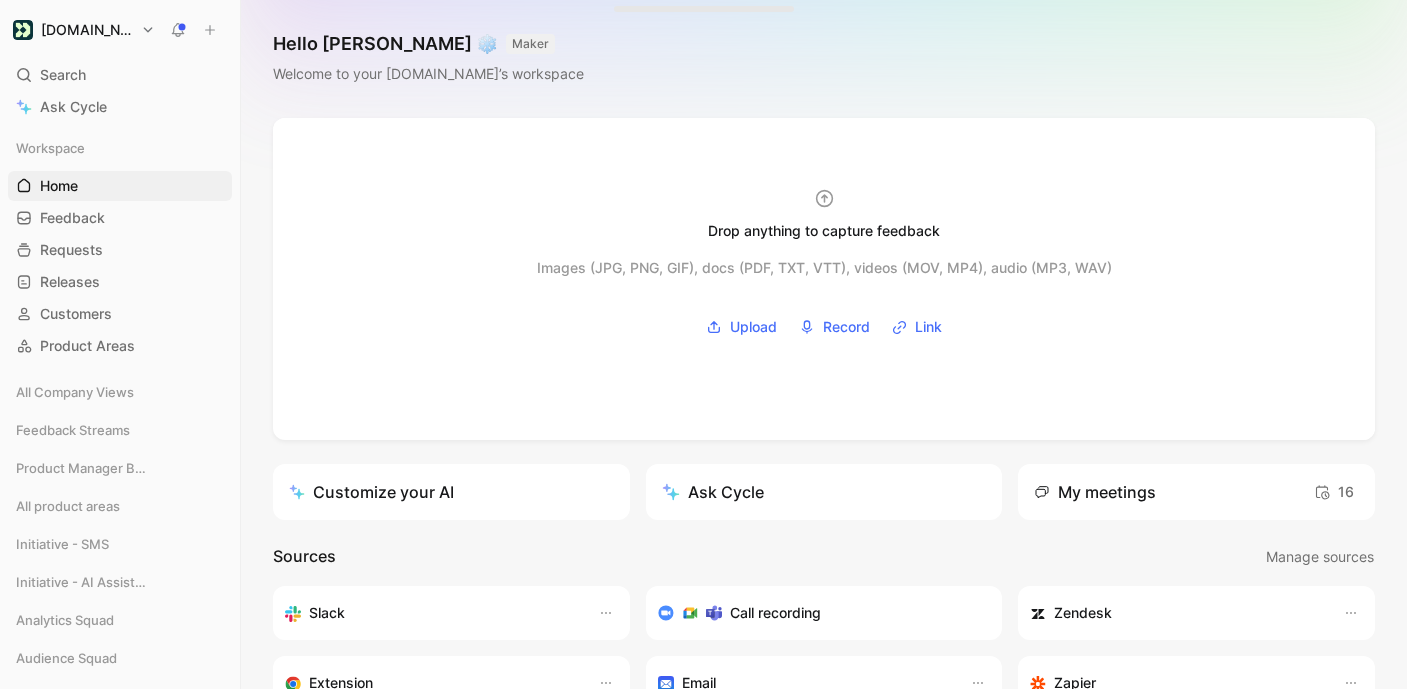 scroll, scrollTop: 39, scrollLeft: 0, axis: vertical 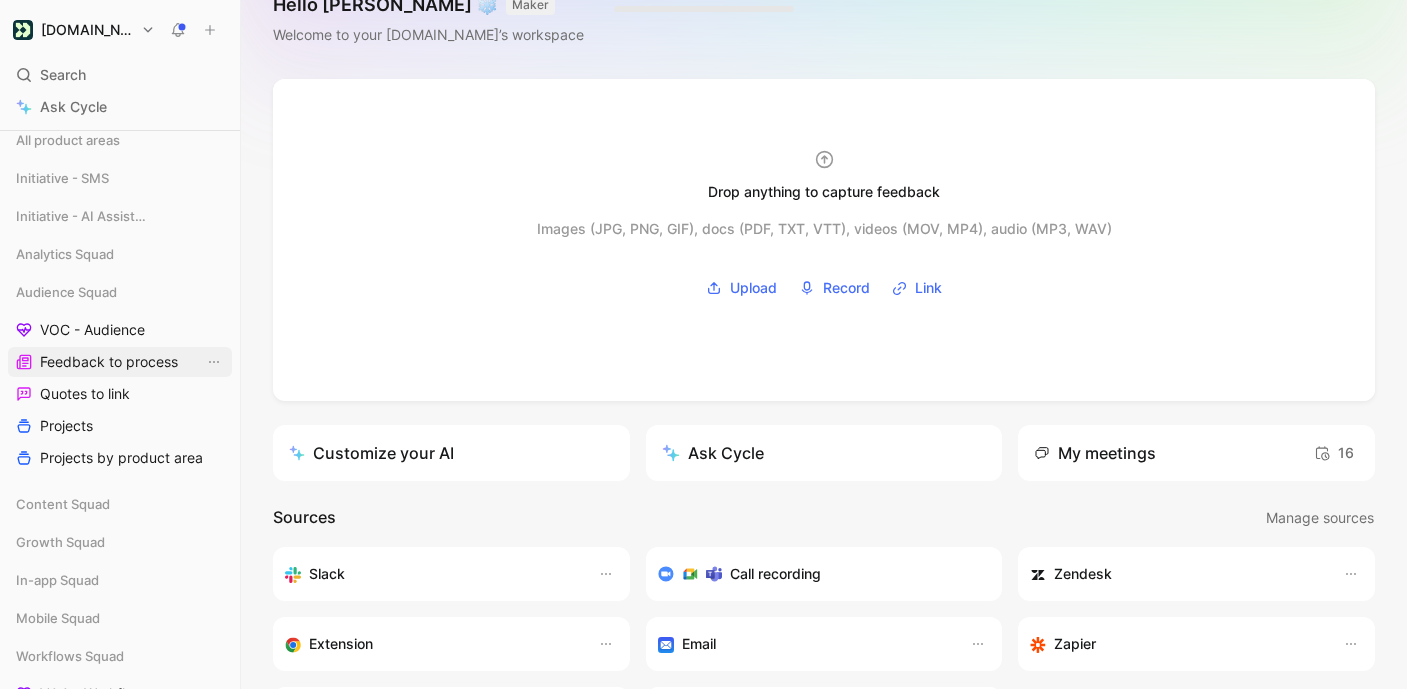click on "Feedback to process" at bounding box center (109, 362) 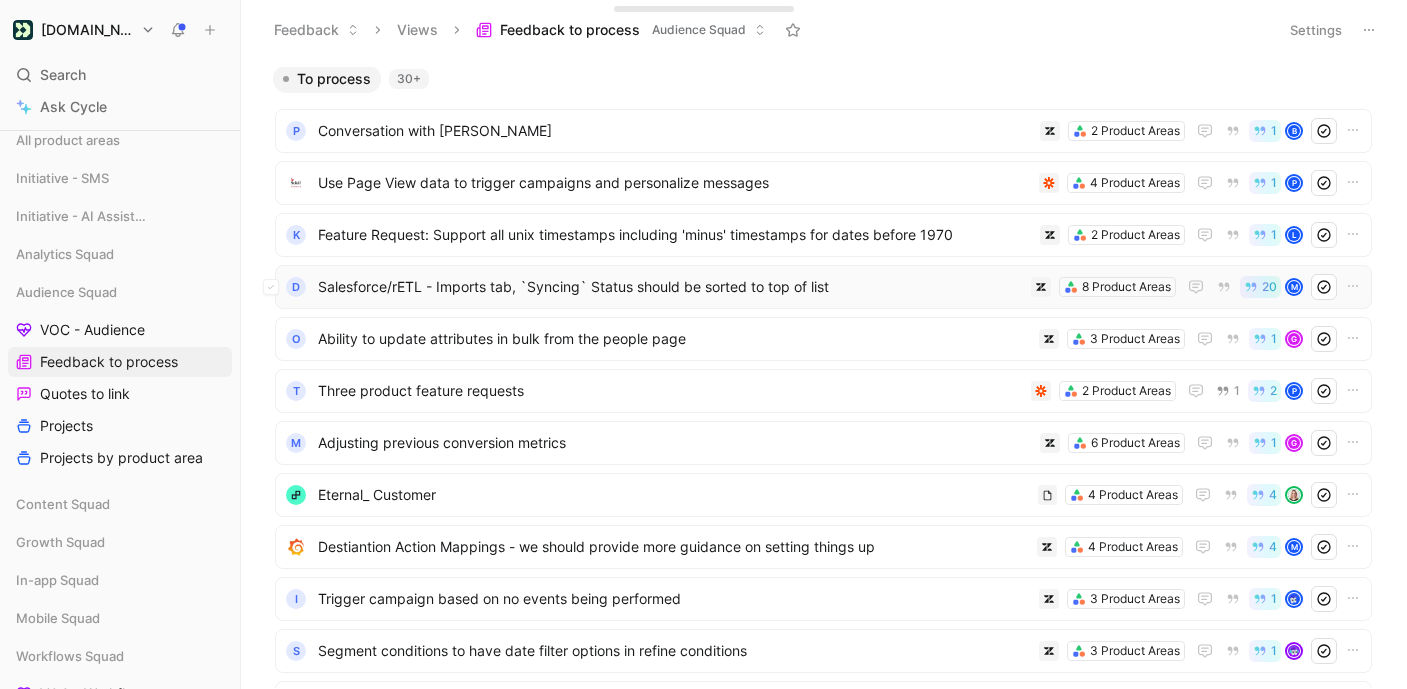 scroll, scrollTop: 0, scrollLeft: 0, axis: both 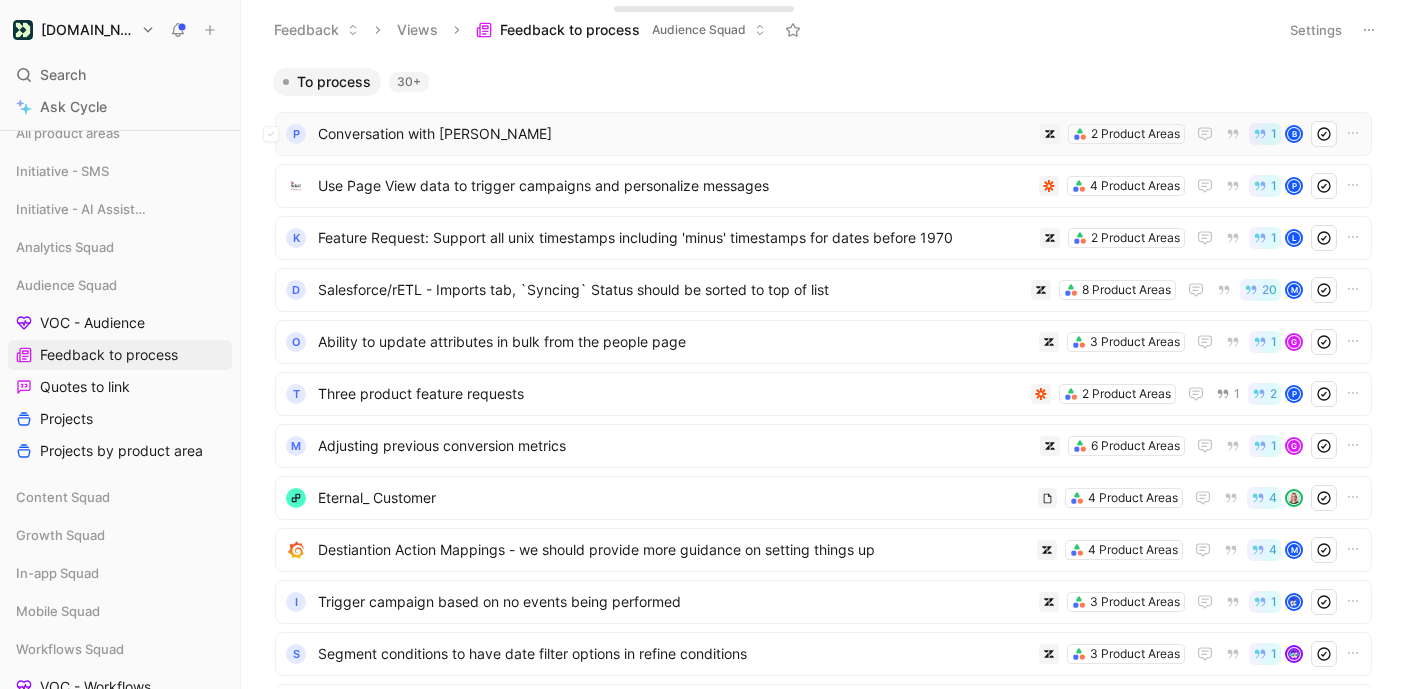 click on "Conversation with [PERSON_NAME]" at bounding box center (675, 134) 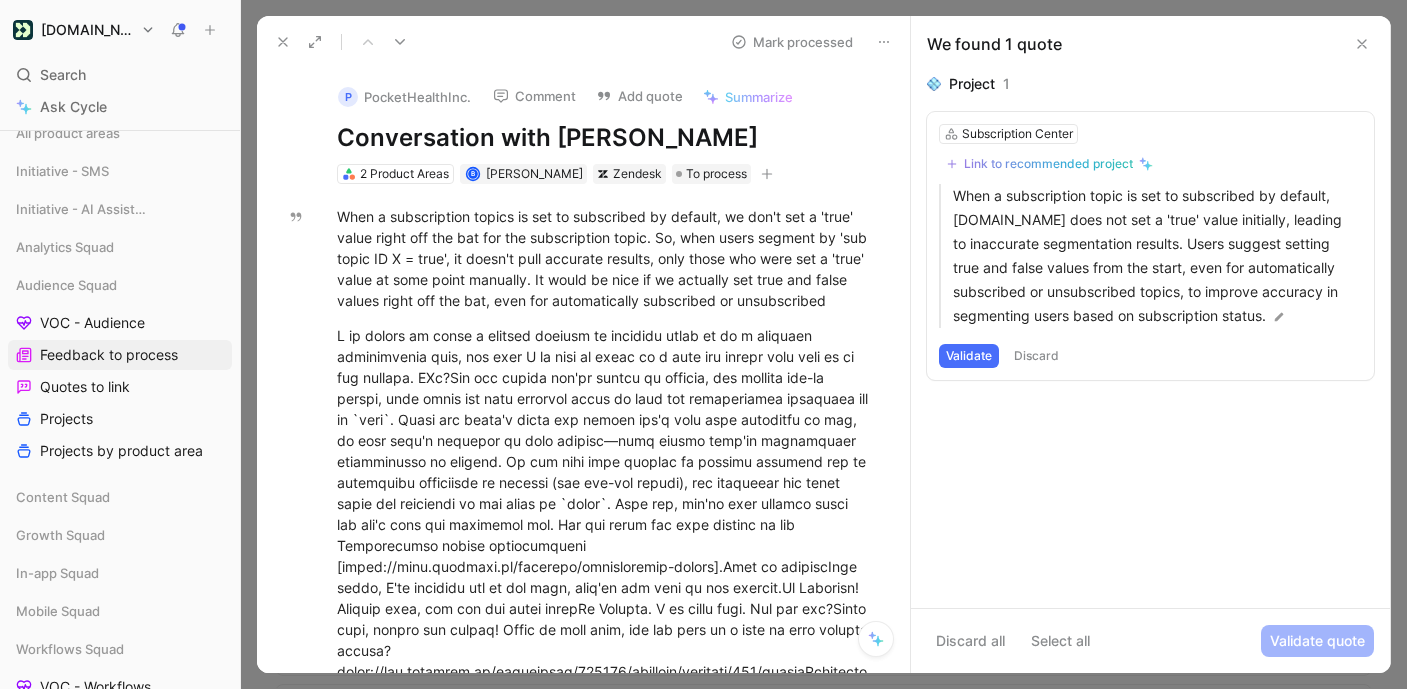 click 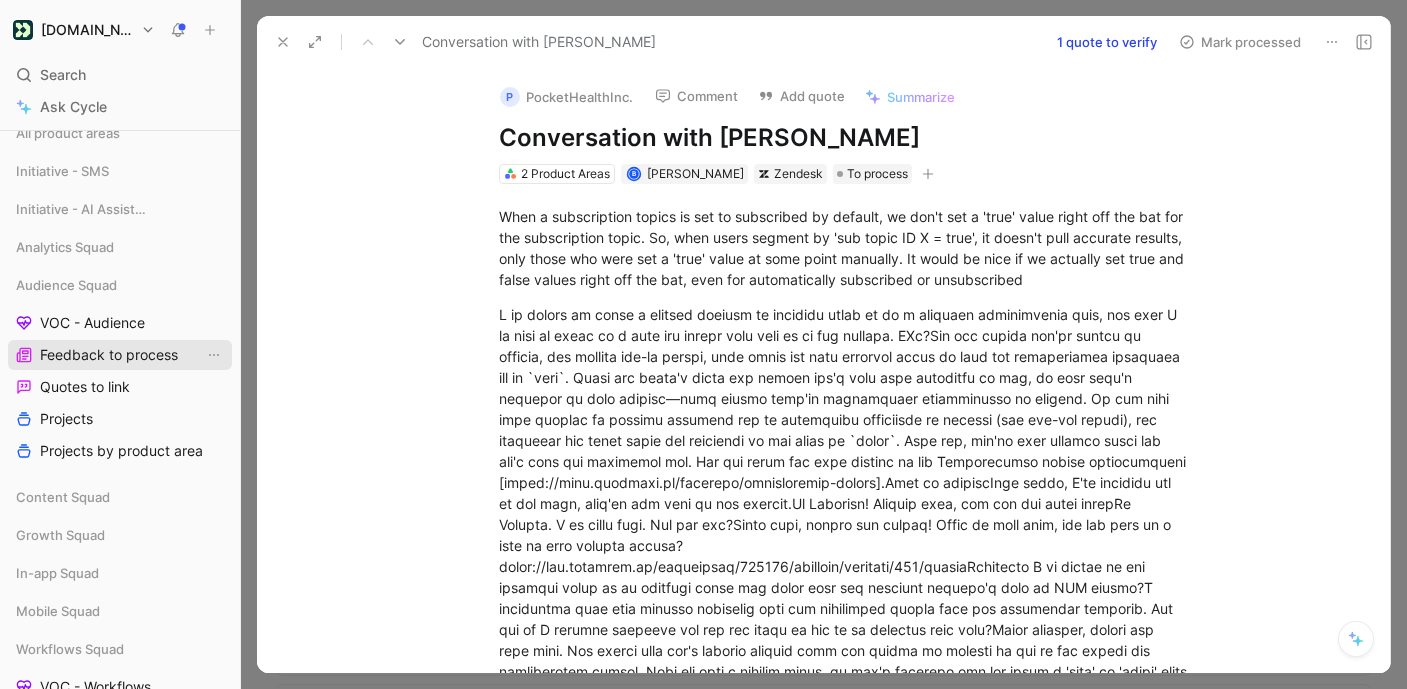 scroll, scrollTop: 362, scrollLeft: 0, axis: vertical 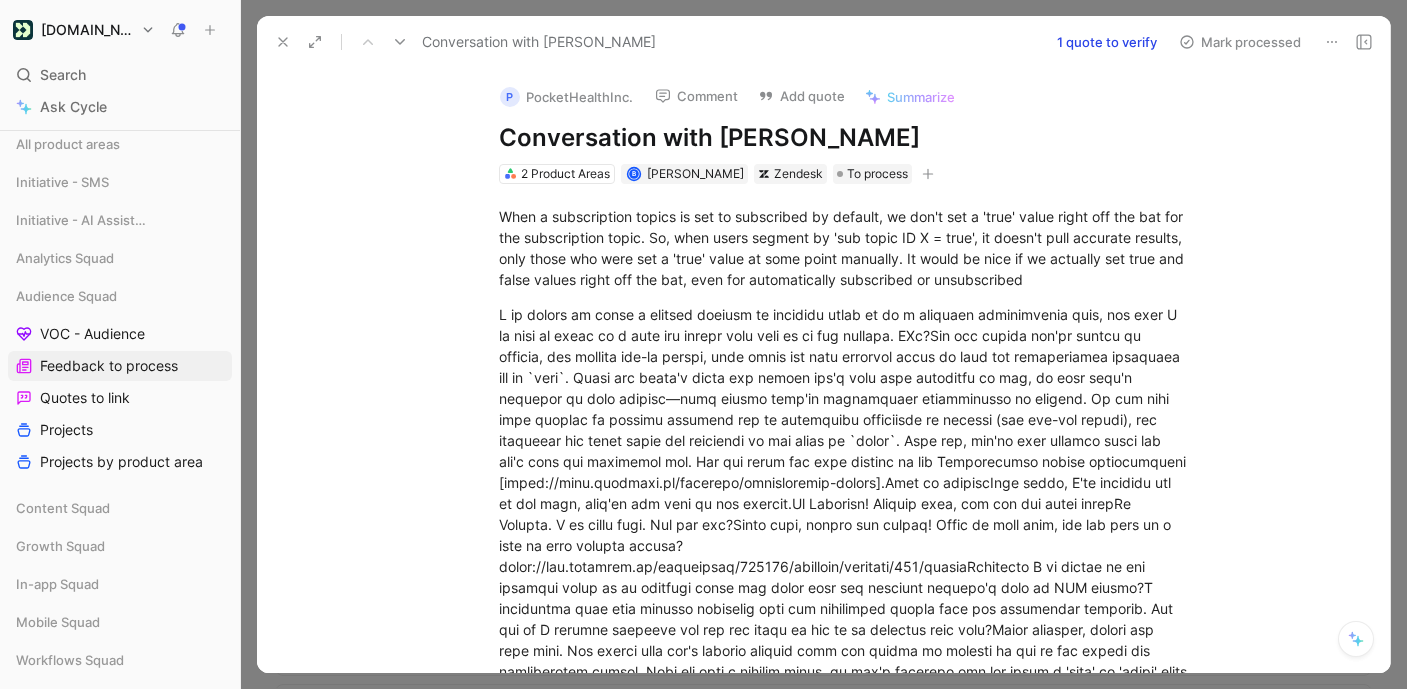 click 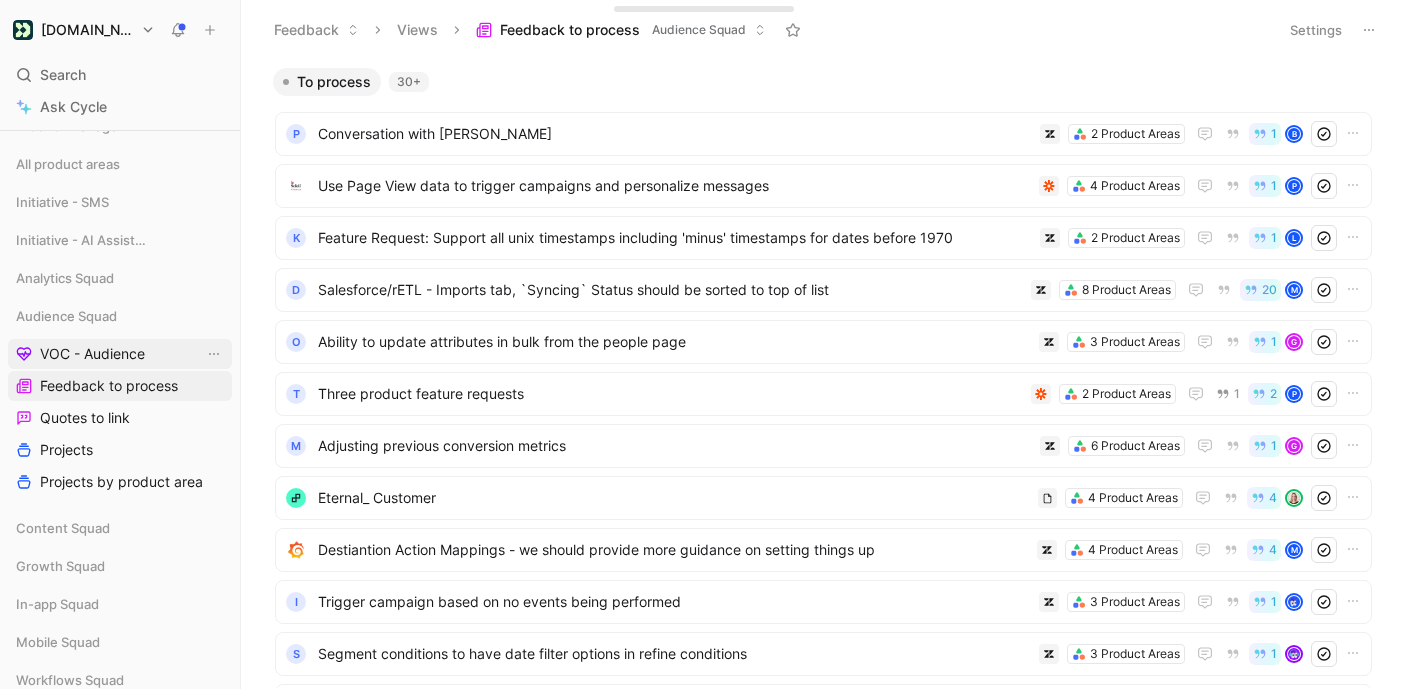 scroll, scrollTop: 335, scrollLeft: 0, axis: vertical 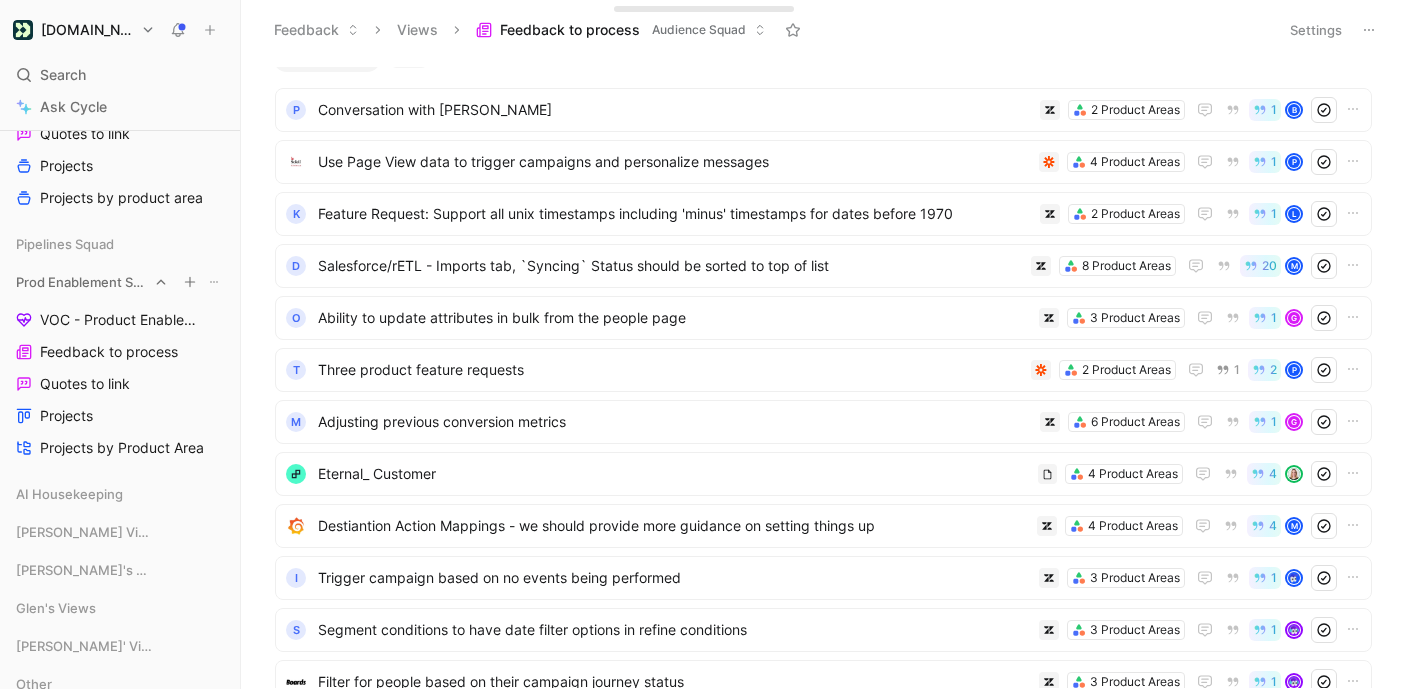 click on "Prod Enablement Squad" at bounding box center (82, 282) 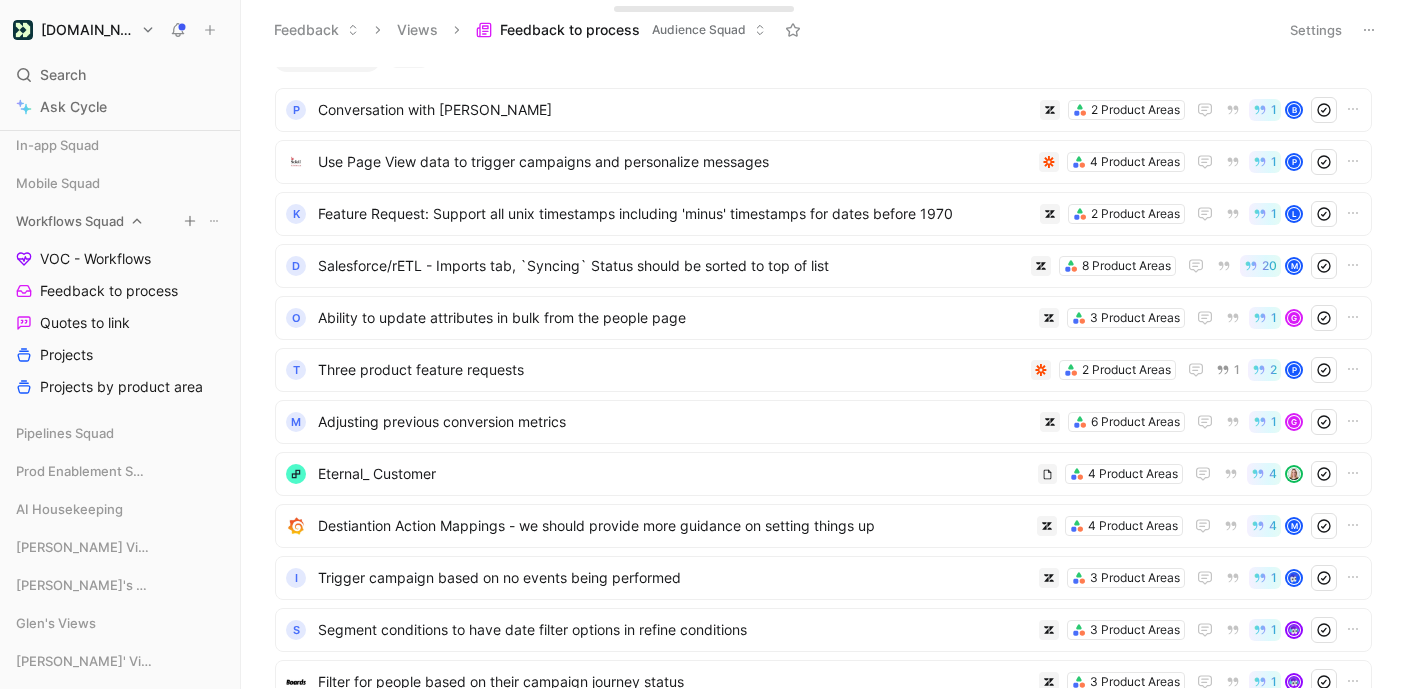 click on "Workflows Squad" at bounding box center (70, 221) 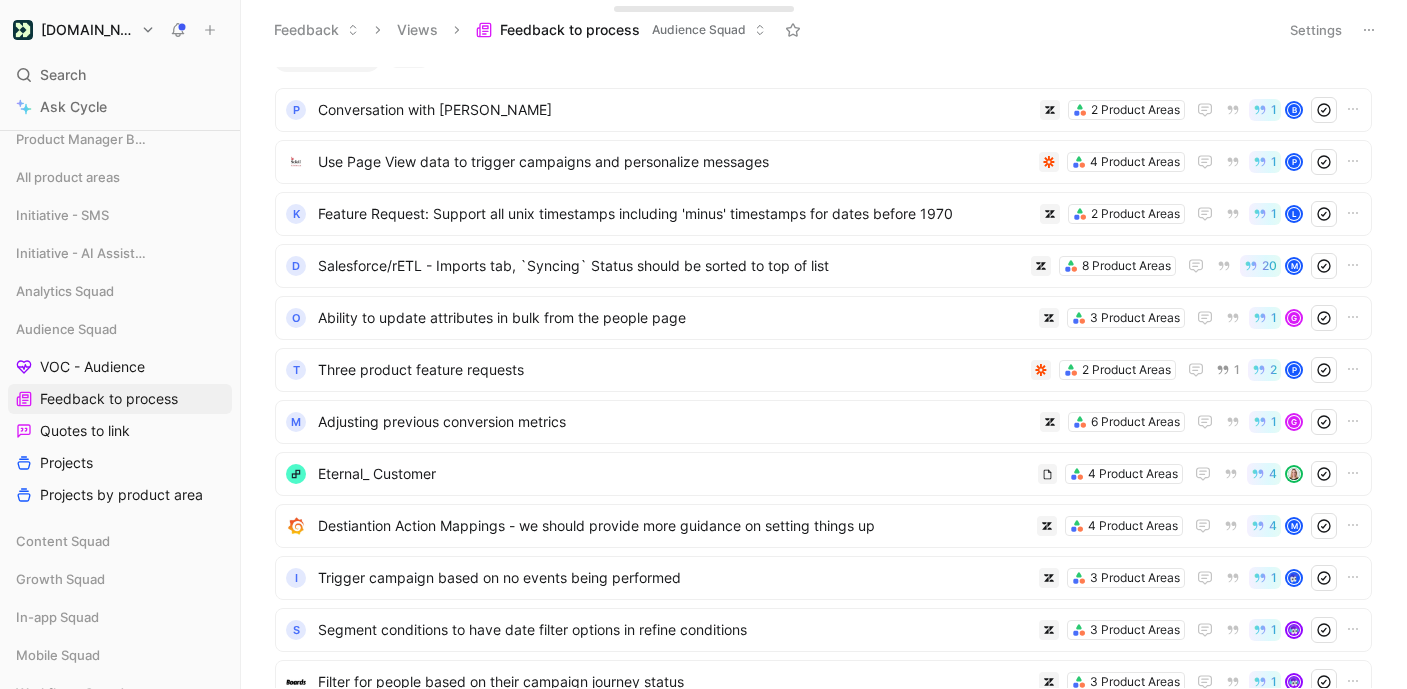 scroll, scrollTop: 246, scrollLeft: 0, axis: vertical 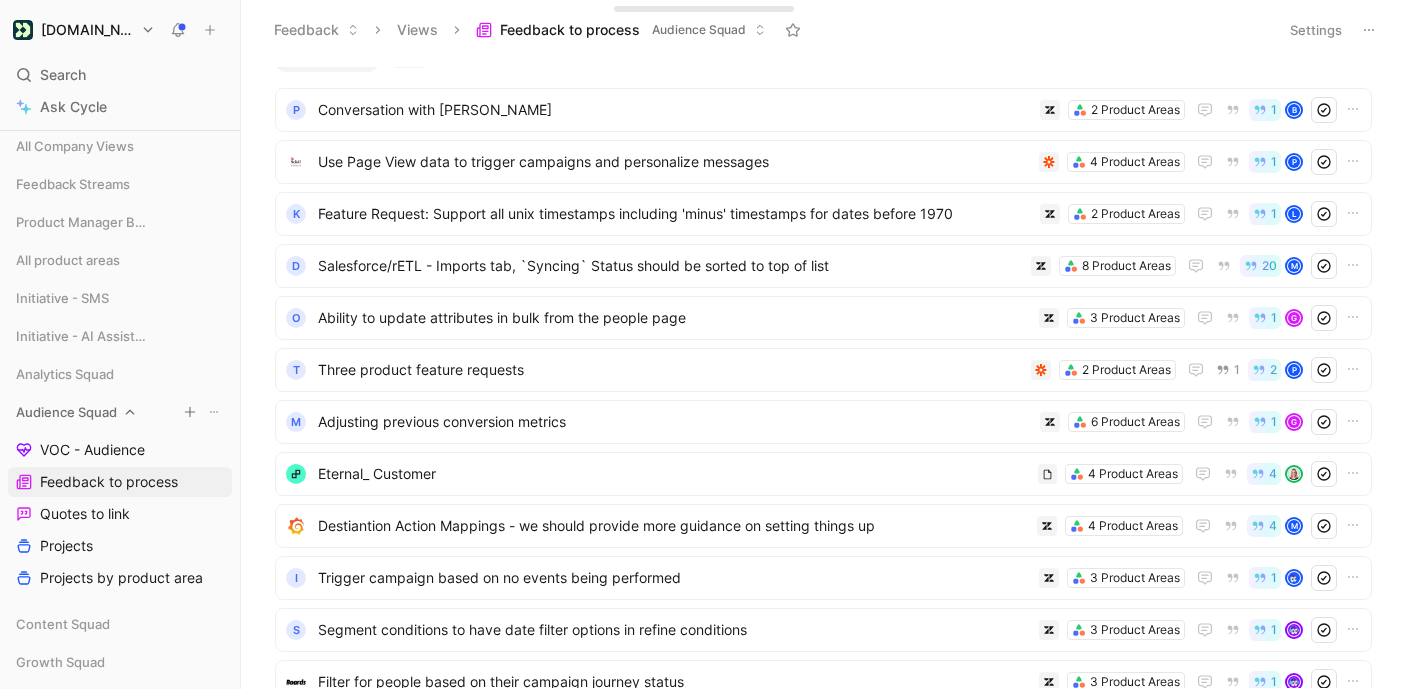 click on "Audience Squad" at bounding box center [120, 412] 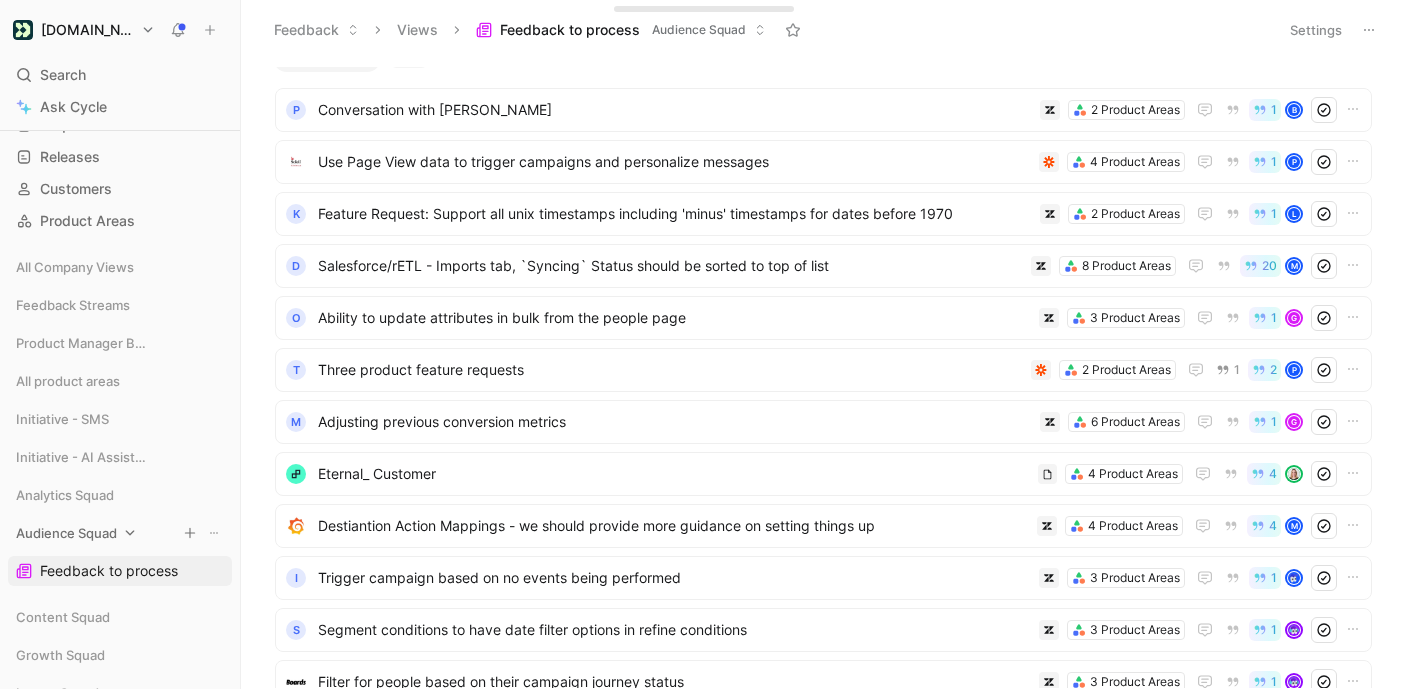scroll, scrollTop: 0, scrollLeft: 0, axis: both 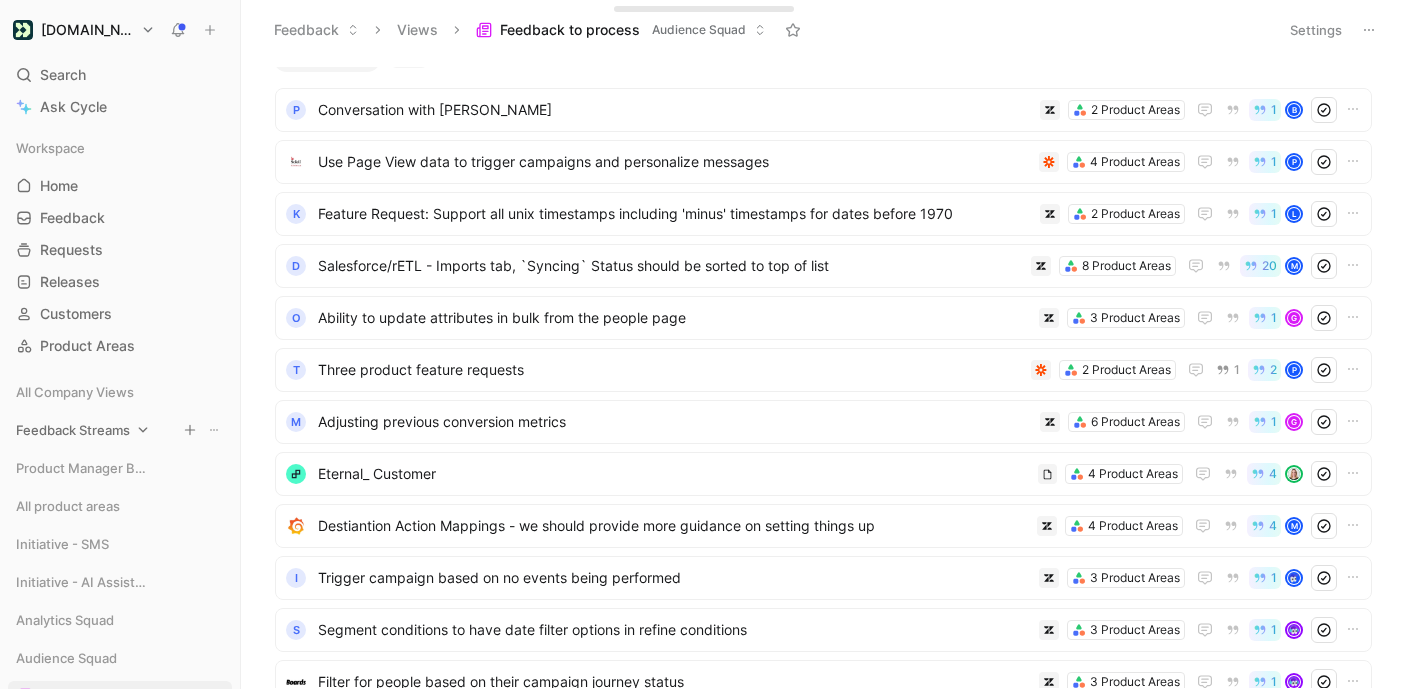 click on "Feedback Streams" at bounding box center [73, 430] 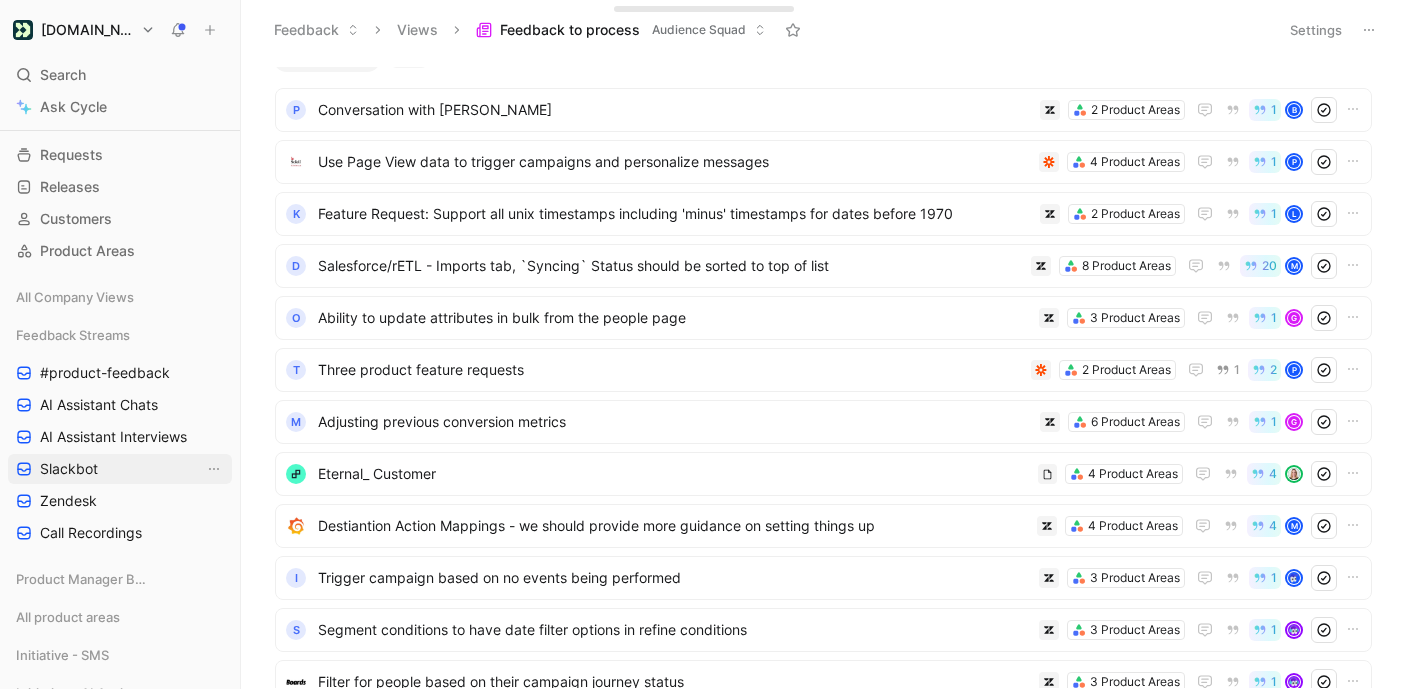 scroll, scrollTop: 101, scrollLeft: 0, axis: vertical 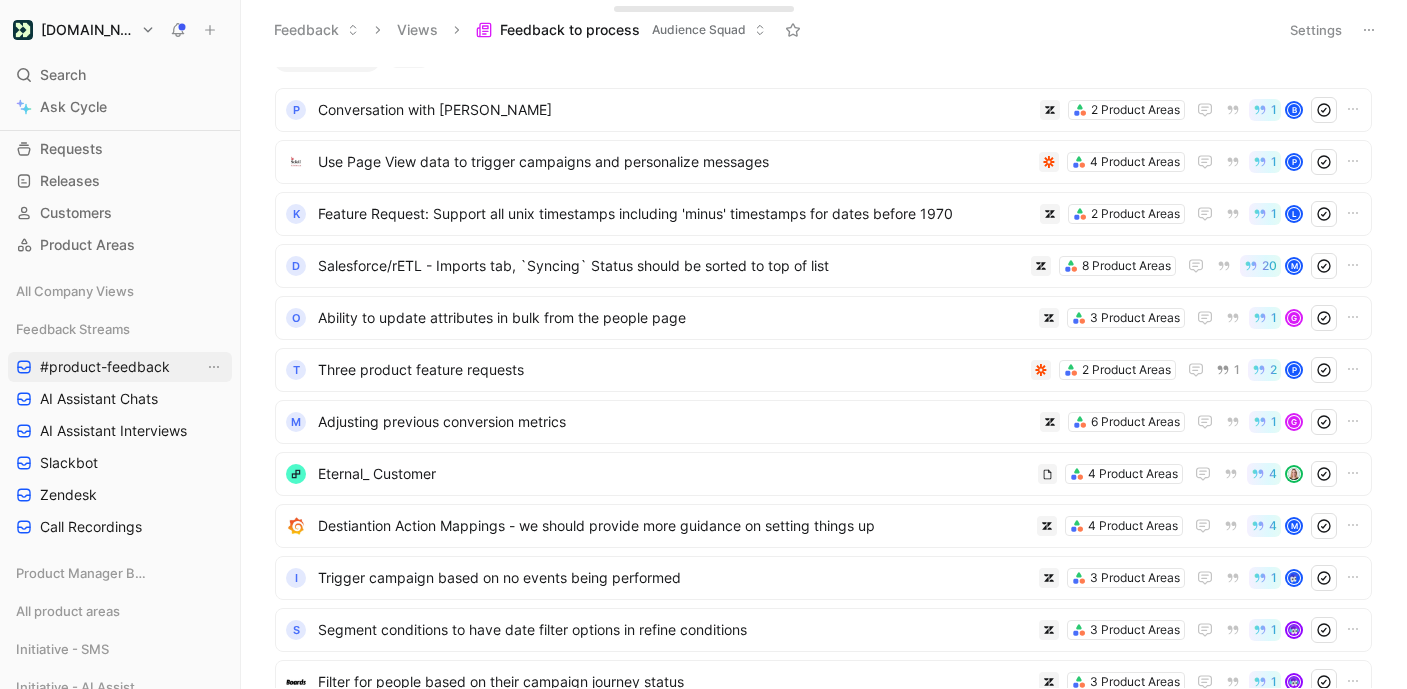 click on "#product-feedback" at bounding box center [105, 367] 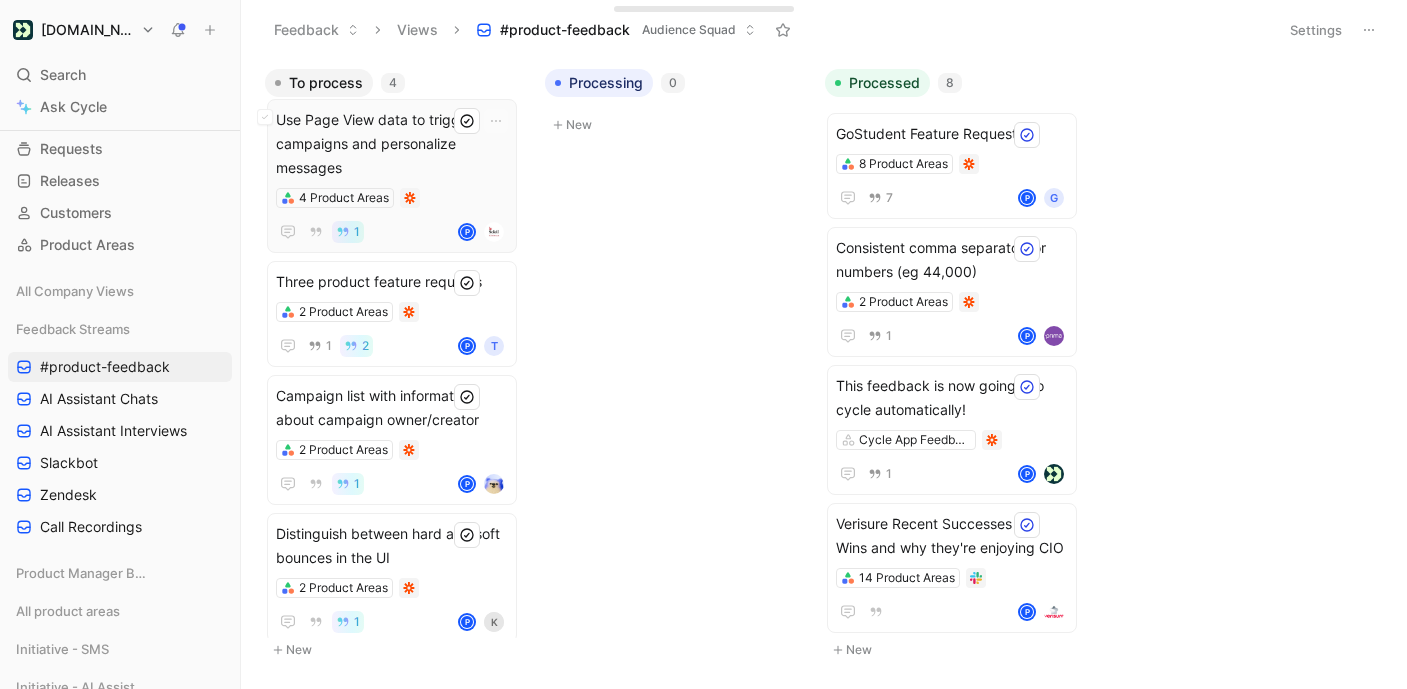 scroll, scrollTop: 0, scrollLeft: 0, axis: both 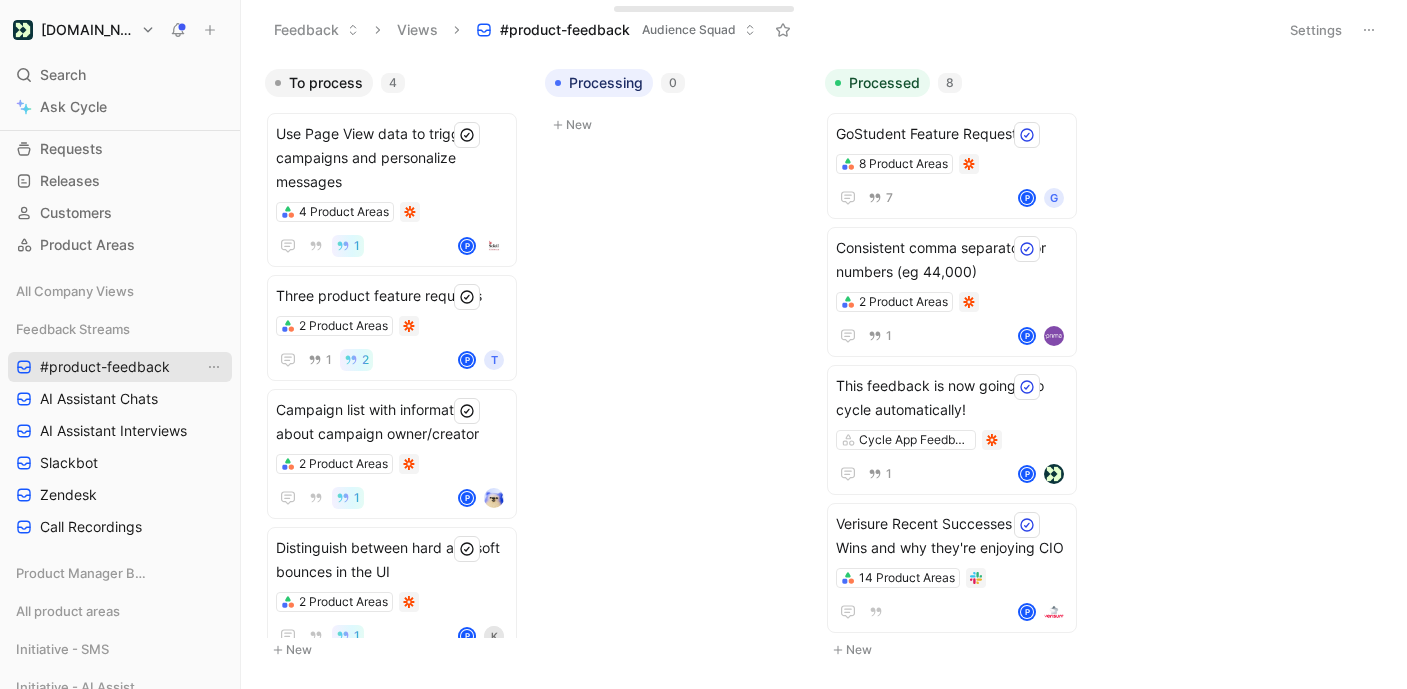 click on "#product-feedback" at bounding box center [105, 367] 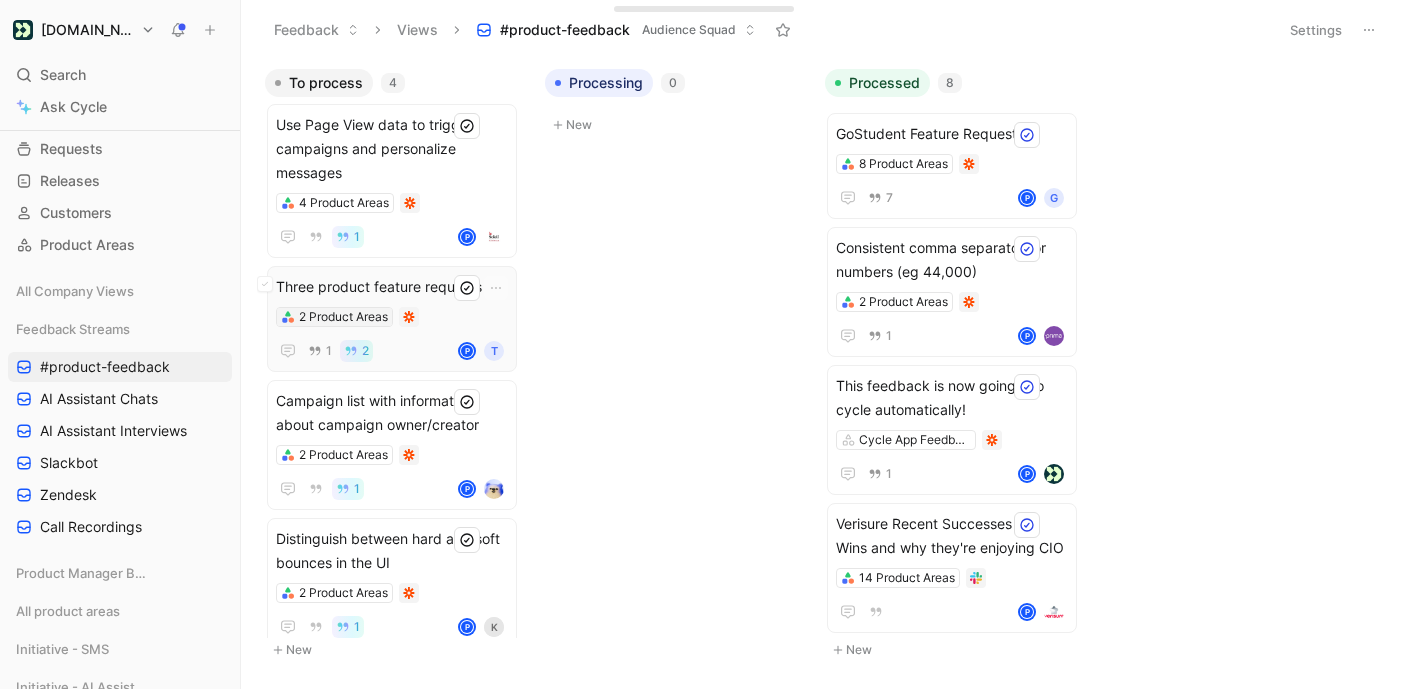 scroll, scrollTop: 0, scrollLeft: 0, axis: both 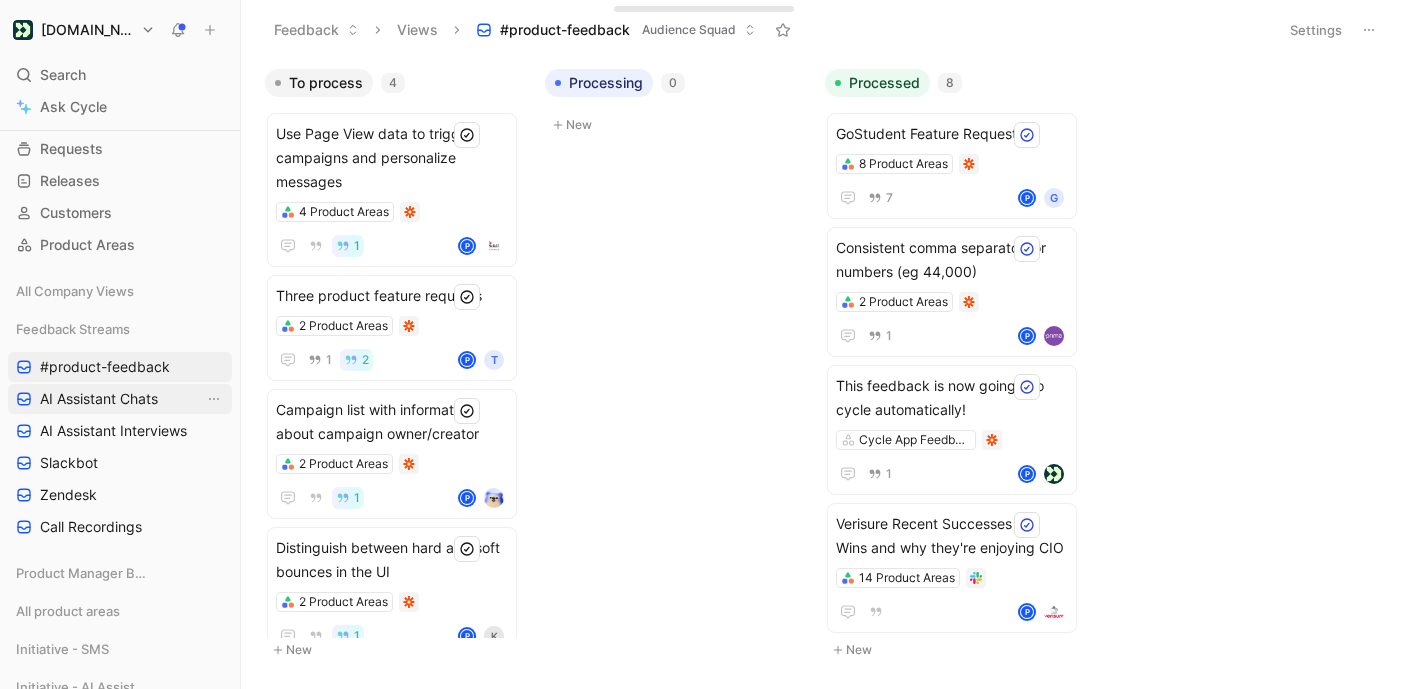 click on "AI Assistant Chats" at bounding box center [99, 399] 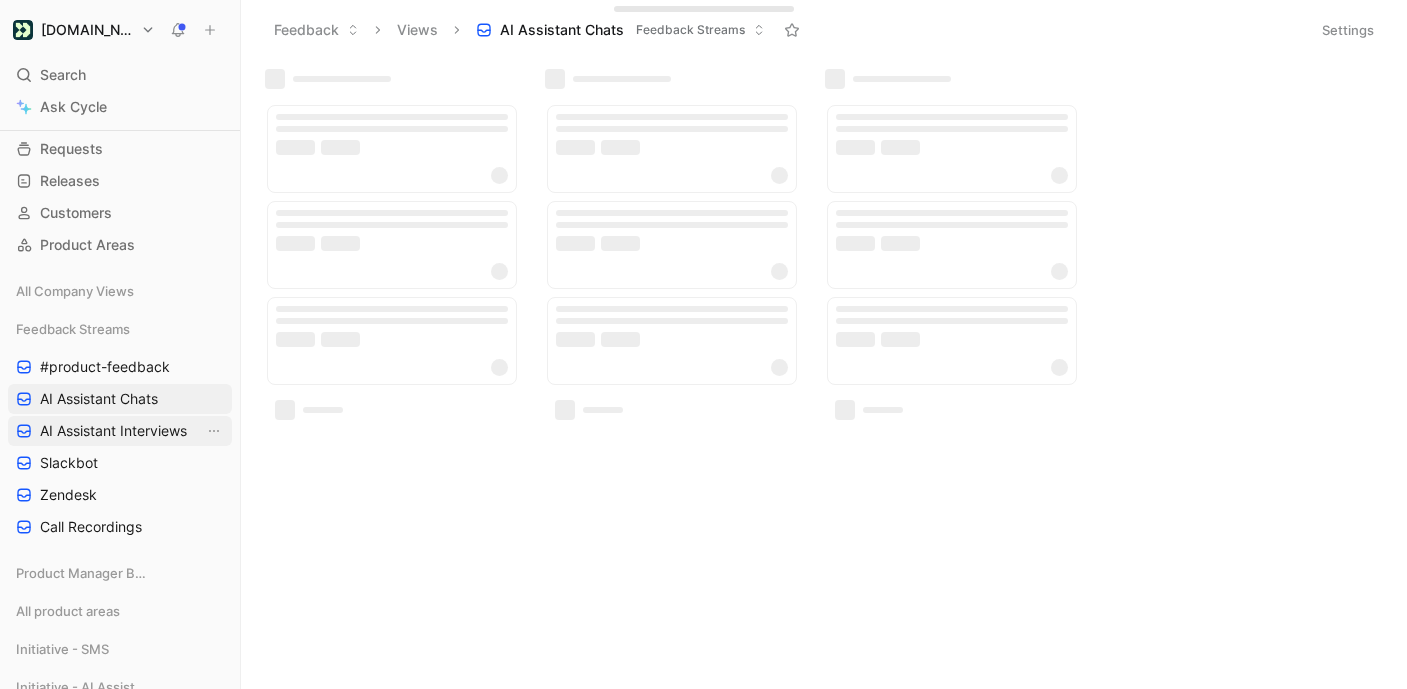 click on "AI Assistant Interviews" at bounding box center [113, 431] 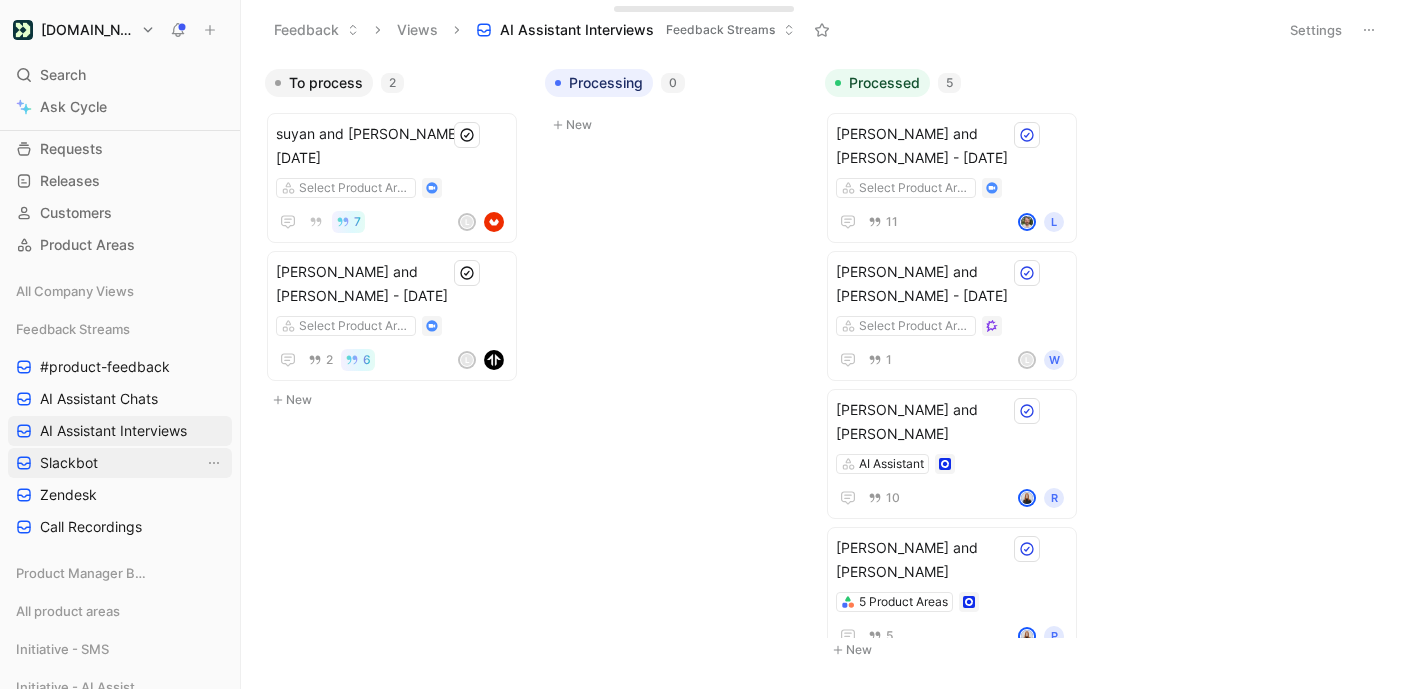 scroll, scrollTop: 120, scrollLeft: 0, axis: vertical 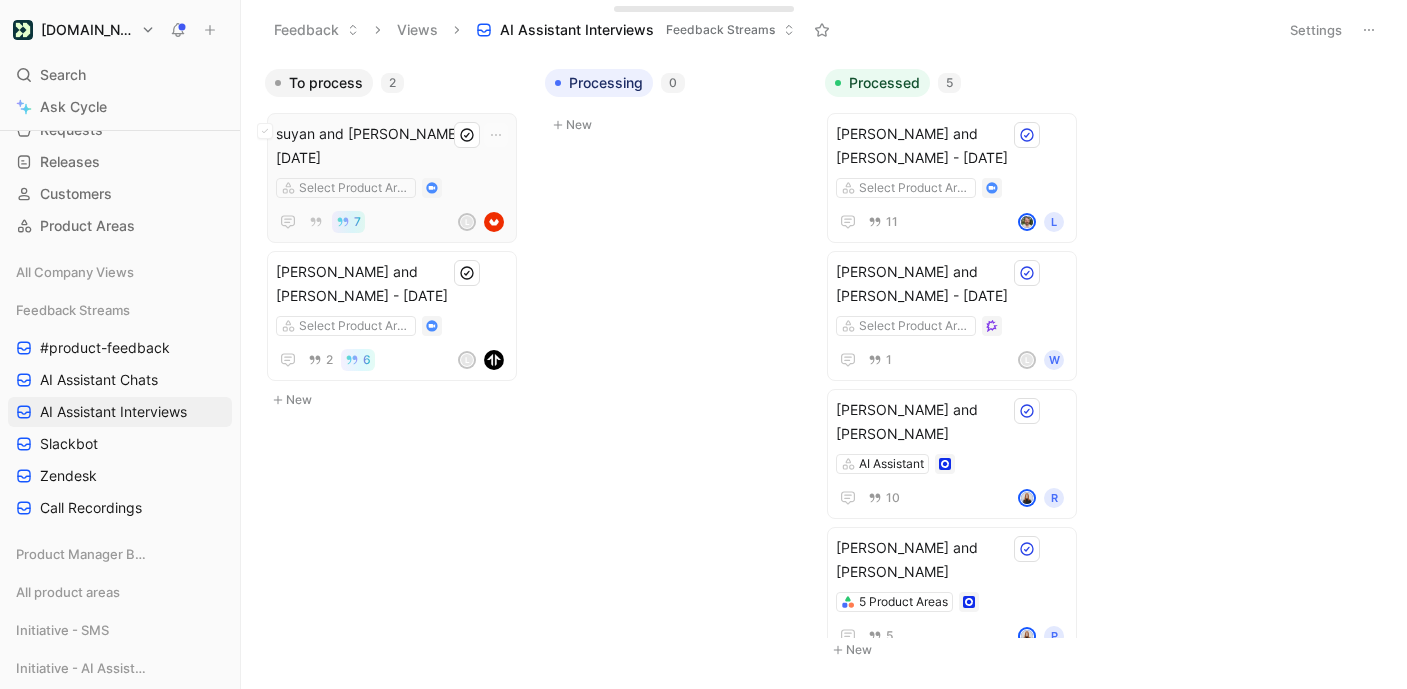 click on "suyan and [PERSON_NAME] - [DATE]" at bounding box center (392, 146) 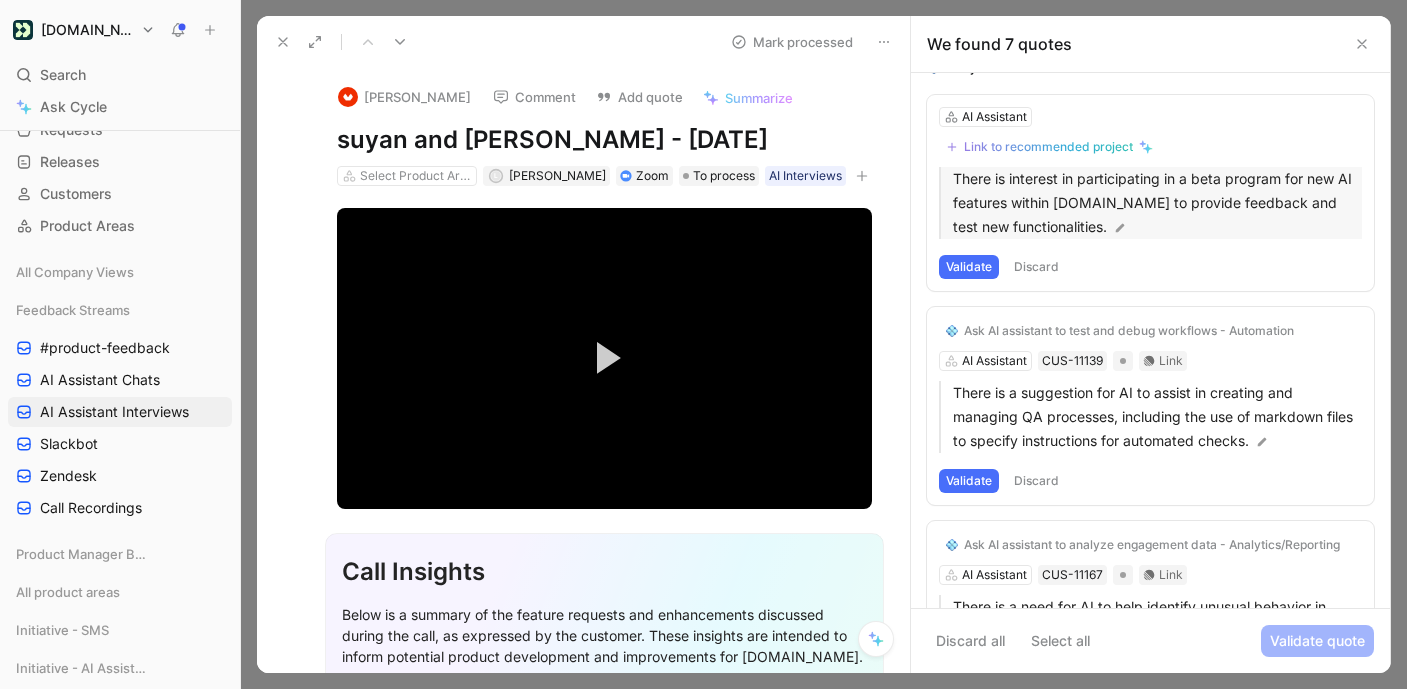 scroll, scrollTop: 0, scrollLeft: 0, axis: both 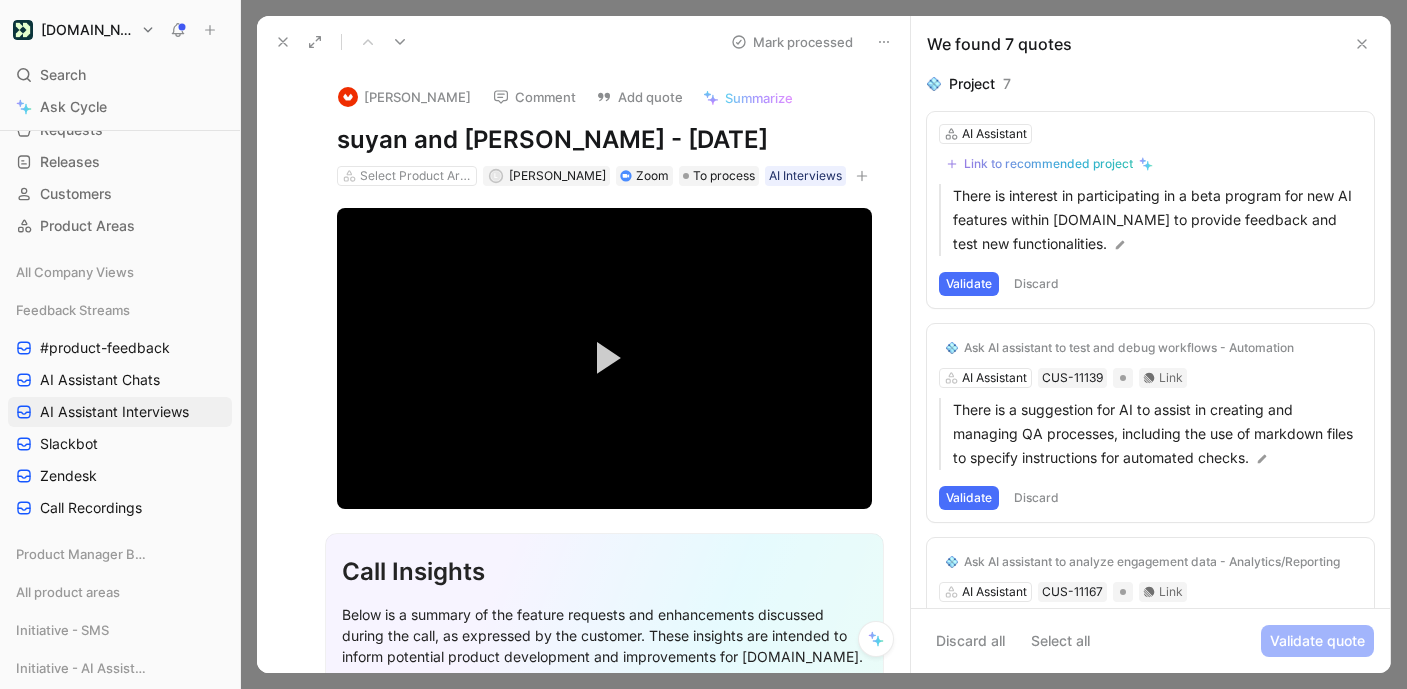 click 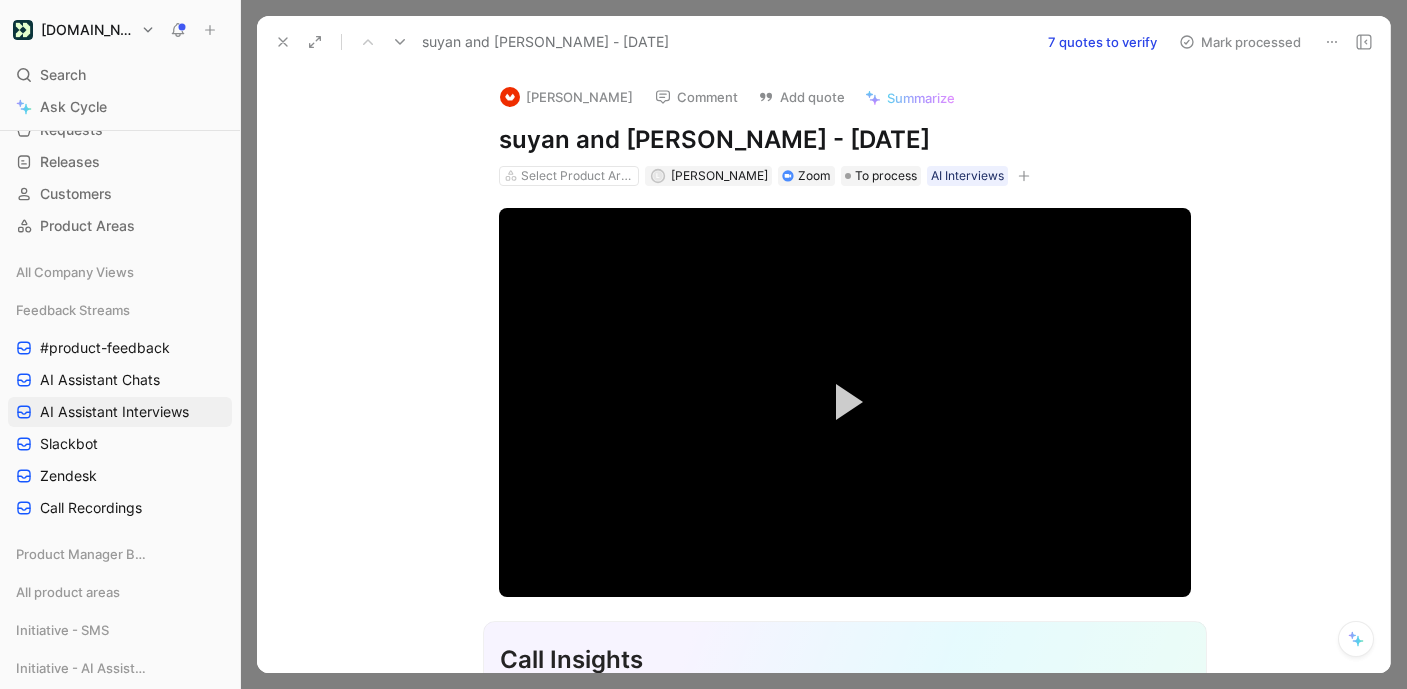click 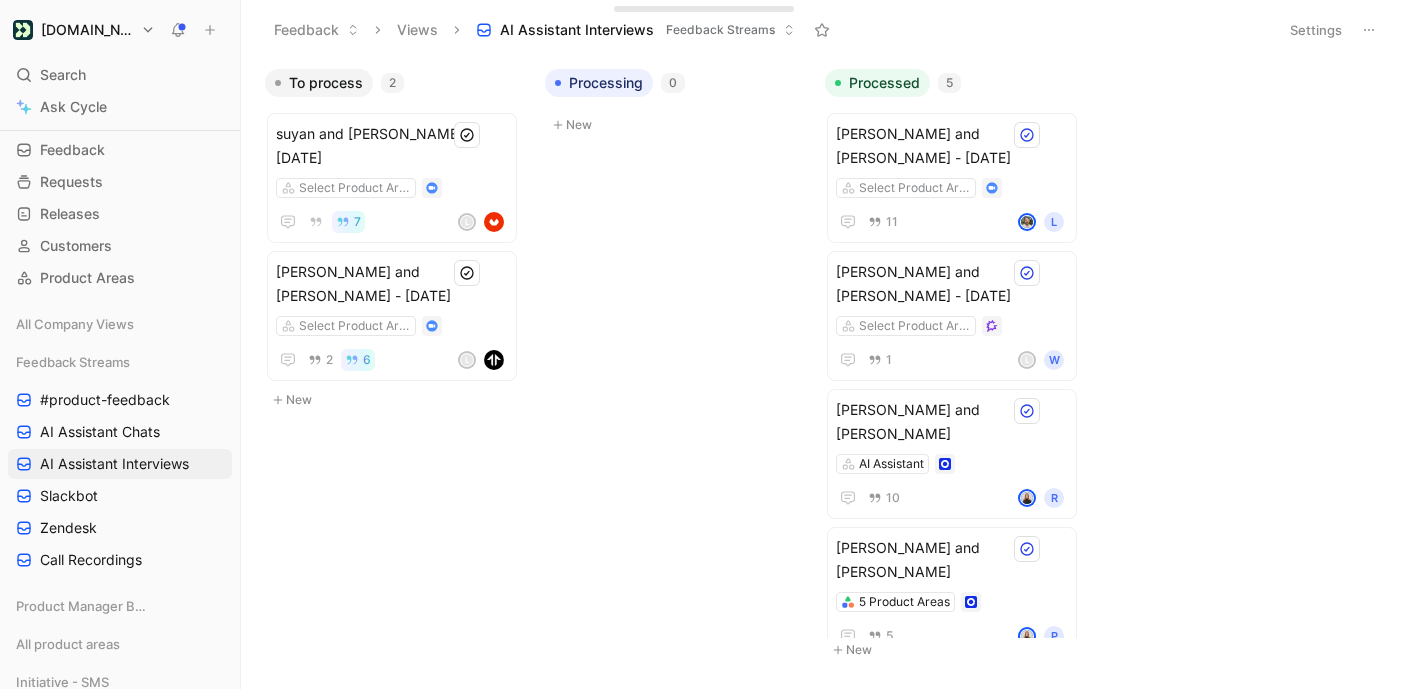 scroll, scrollTop: 67, scrollLeft: 0, axis: vertical 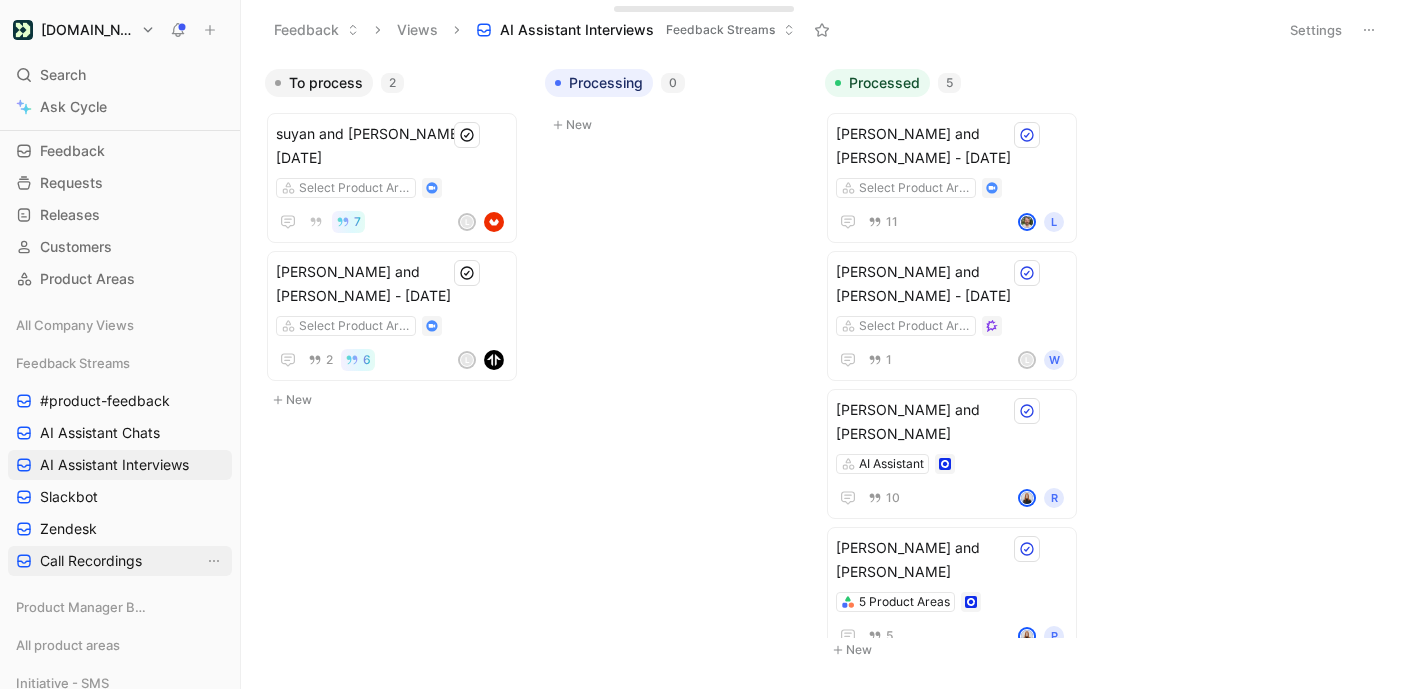 click on "Call Recordings" at bounding box center [91, 561] 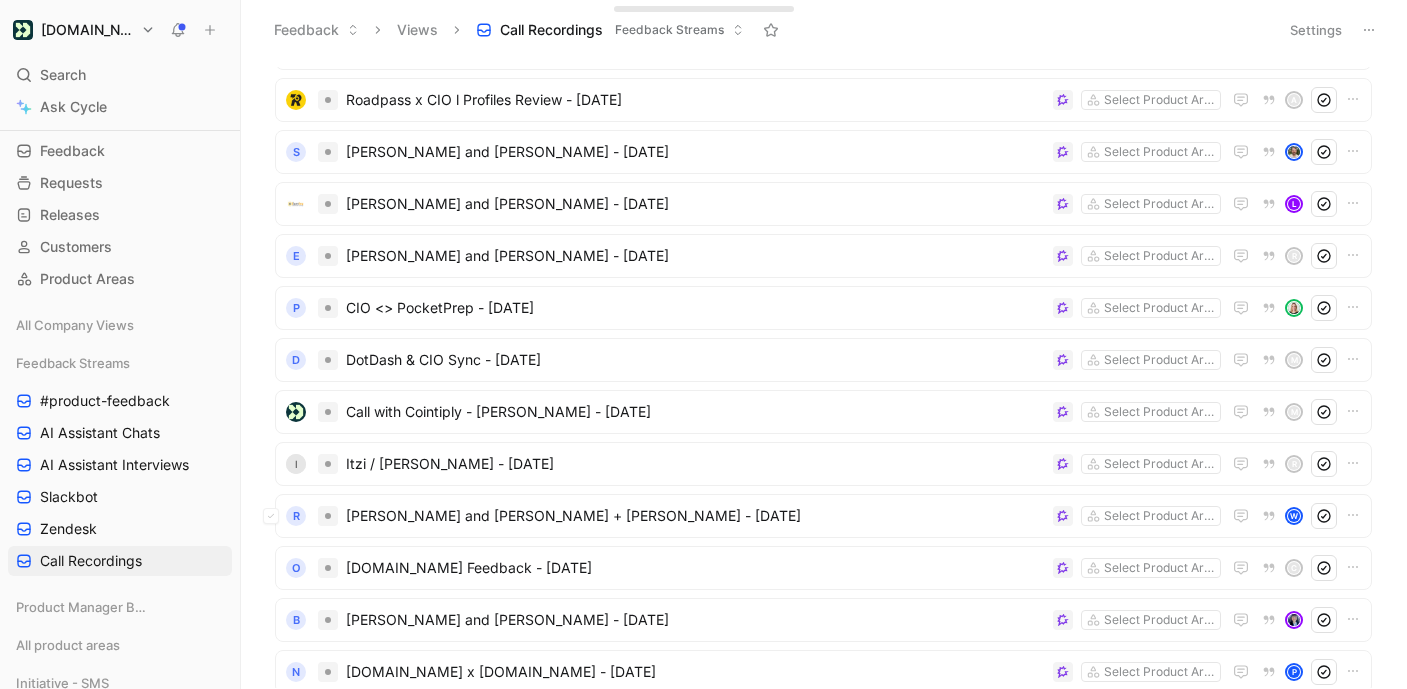 scroll, scrollTop: 2653, scrollLeft: 0, axis: vertical 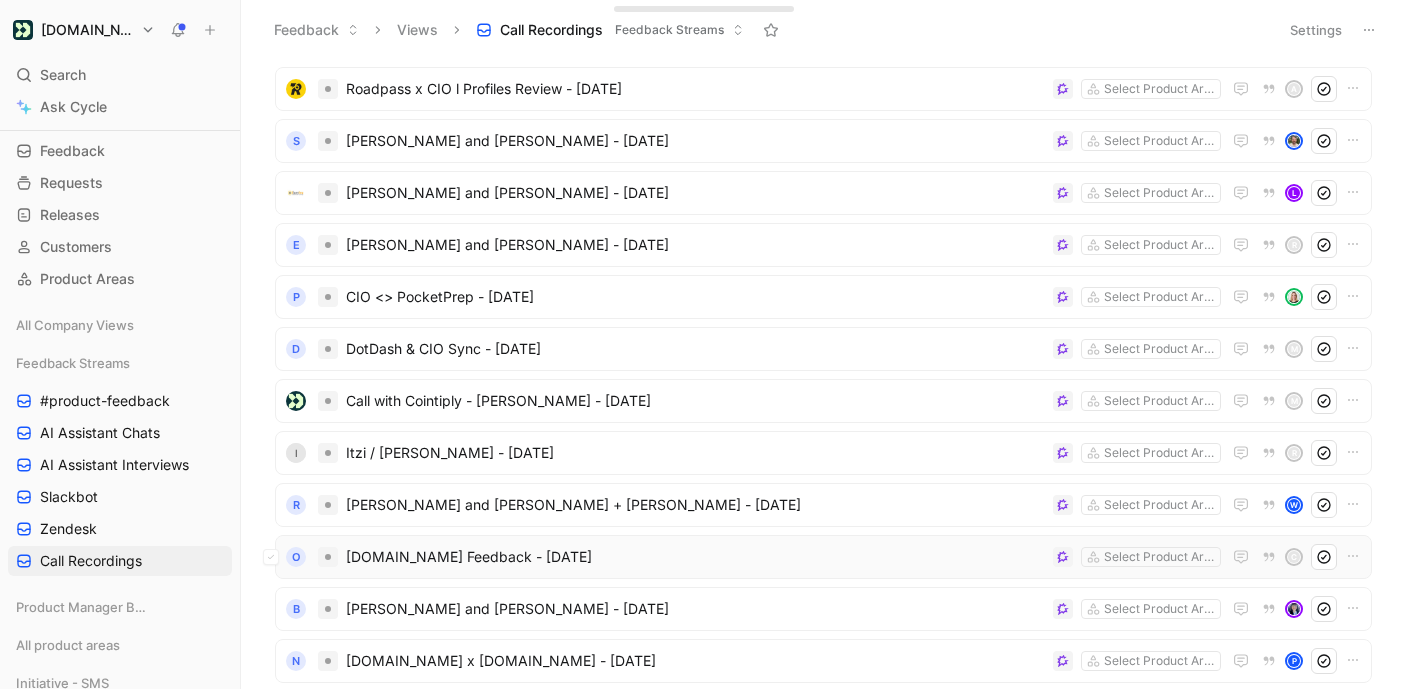 click on "[DOMAIN_NAME] Feedback - [DATE]" at bounding box center [695, 557] 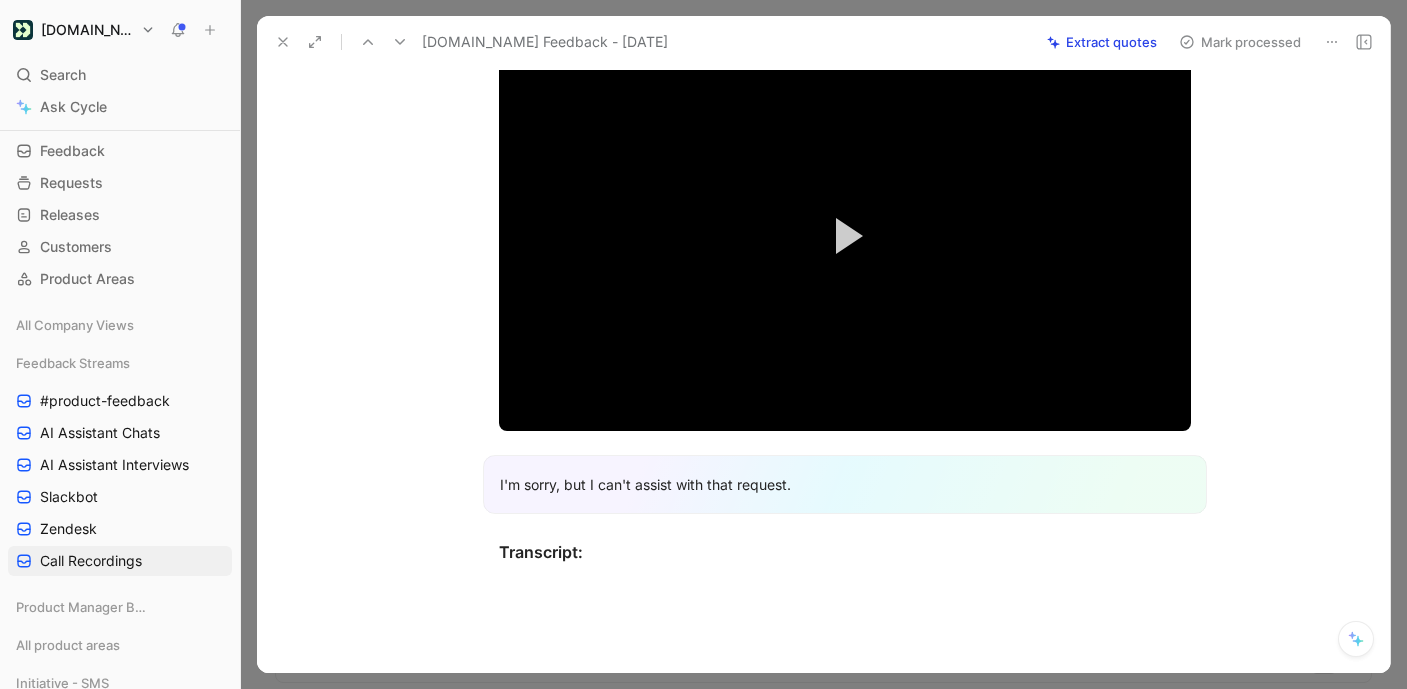 scroll, scrollTop: 0, scrollLeft: 0, axis: both 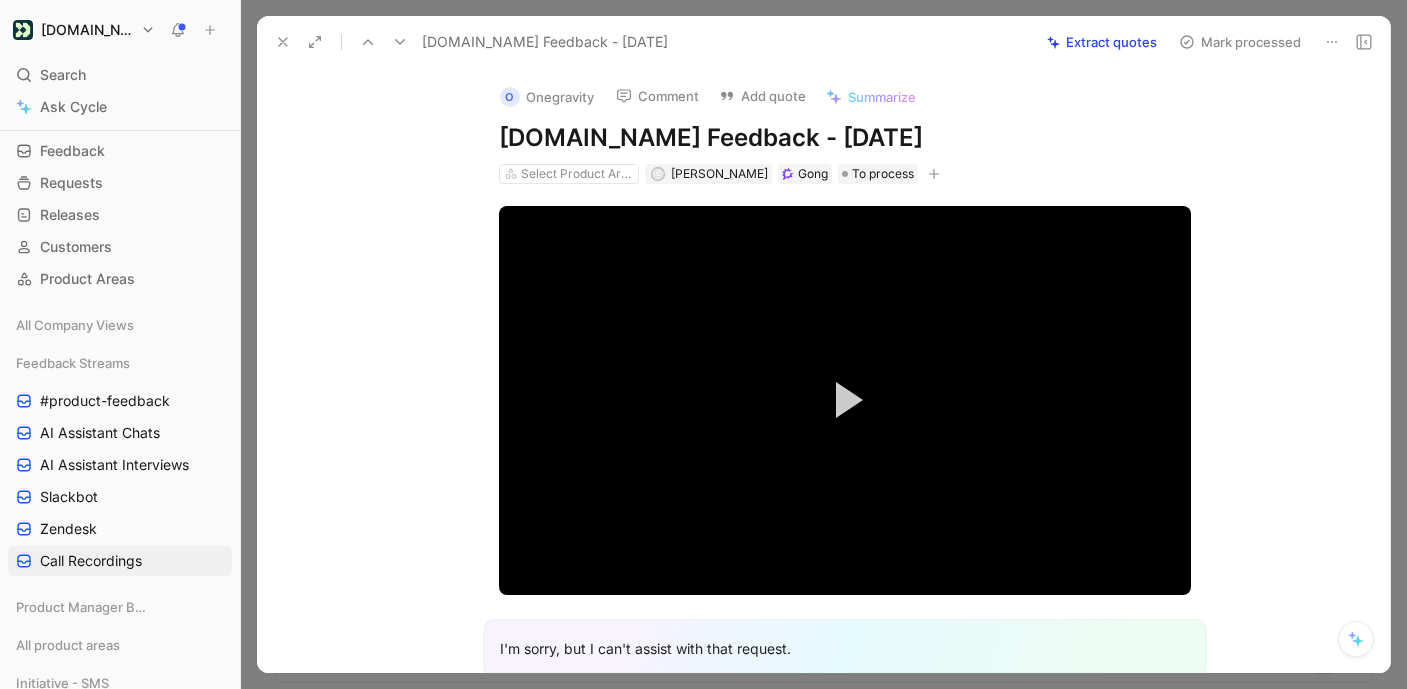 click 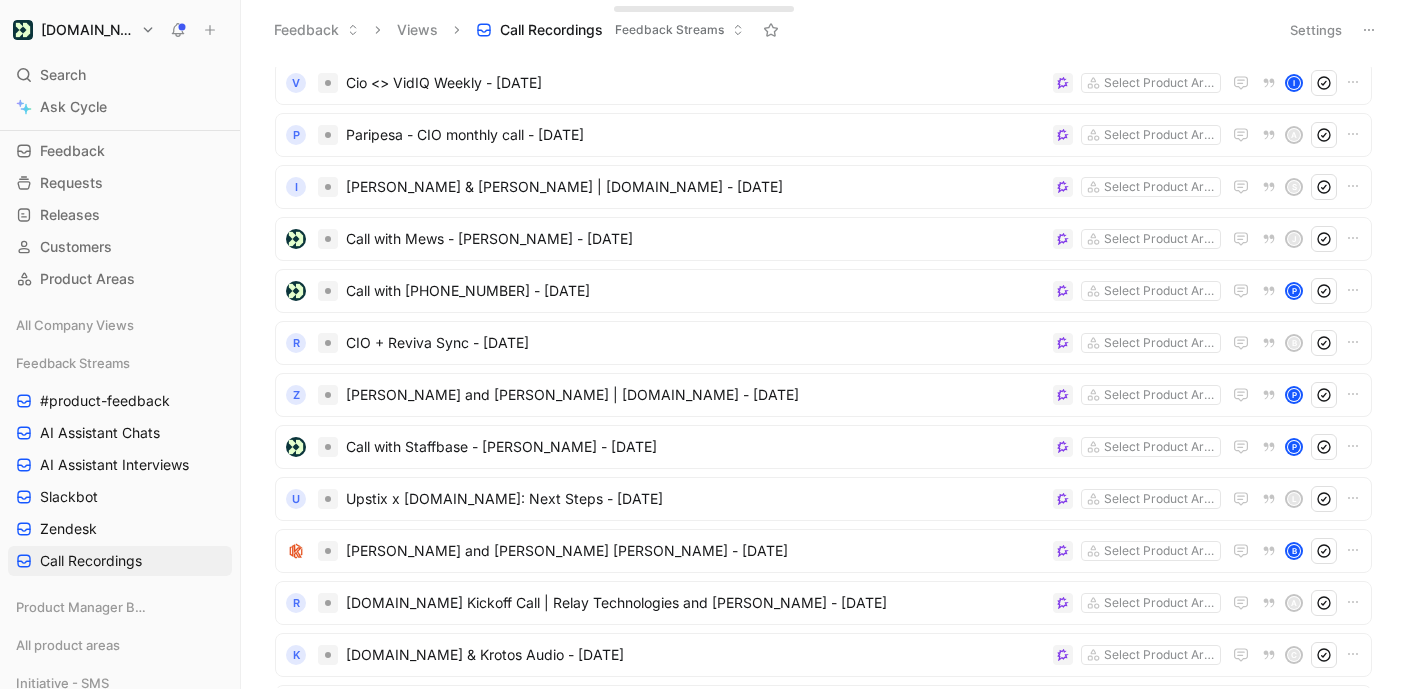 scroll, scrollTop: 0, scrollLeft: 0, axis: both 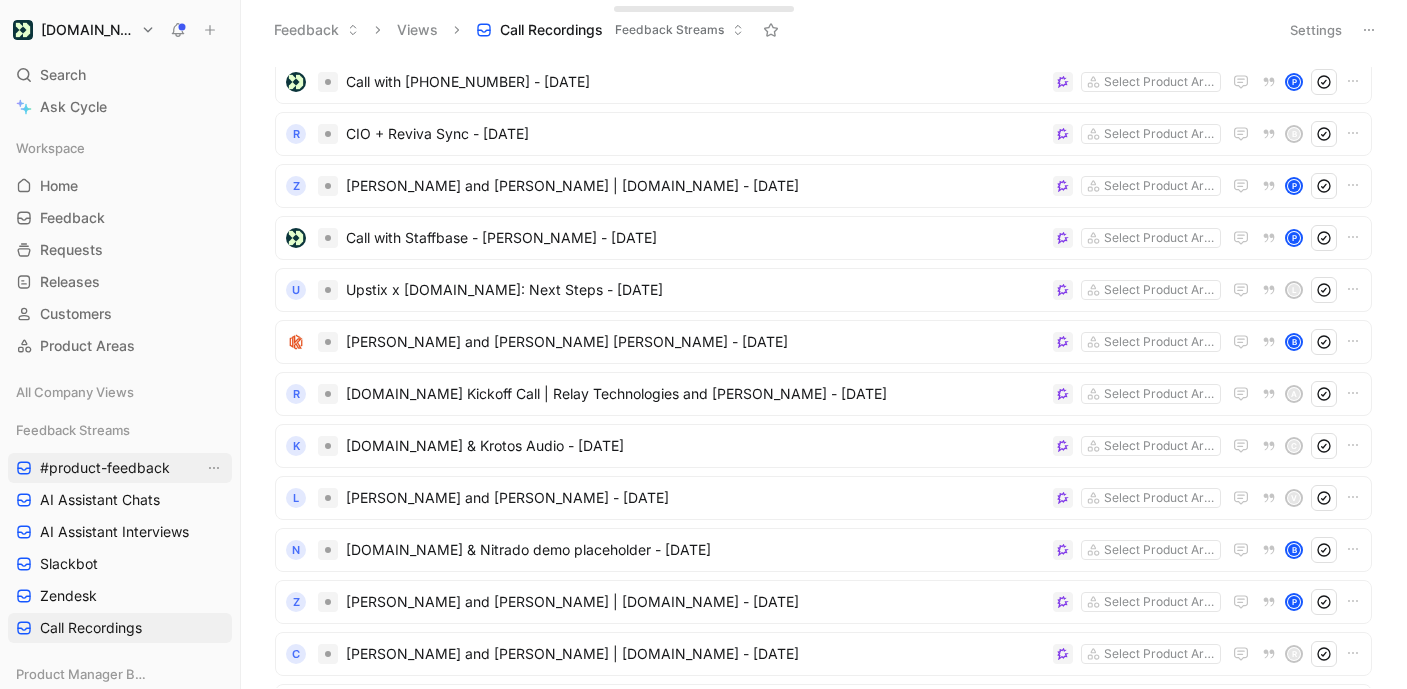 click on "#product-feedback" at bounding box center [105, 468] 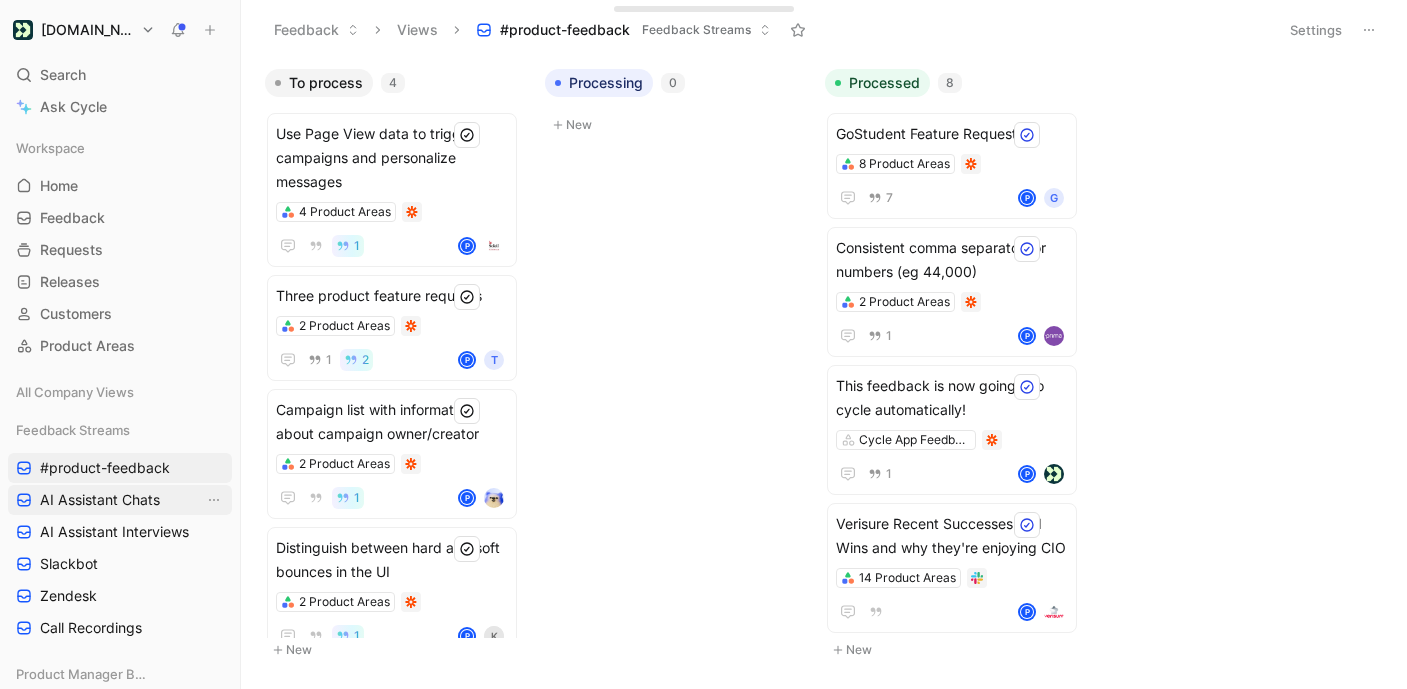 click on "AI Assistant Chats" at bounding box center [100, 500] 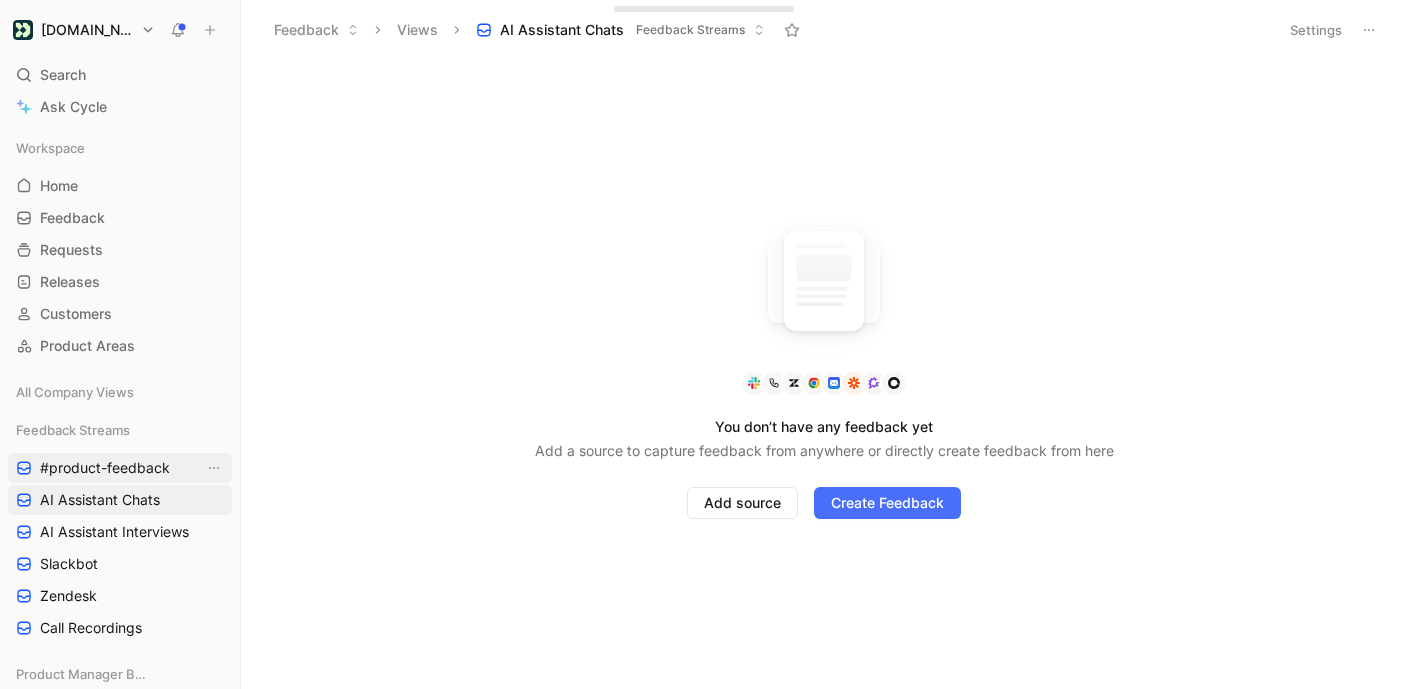 click on "#product-feedback" at bounding box center (105, 468) 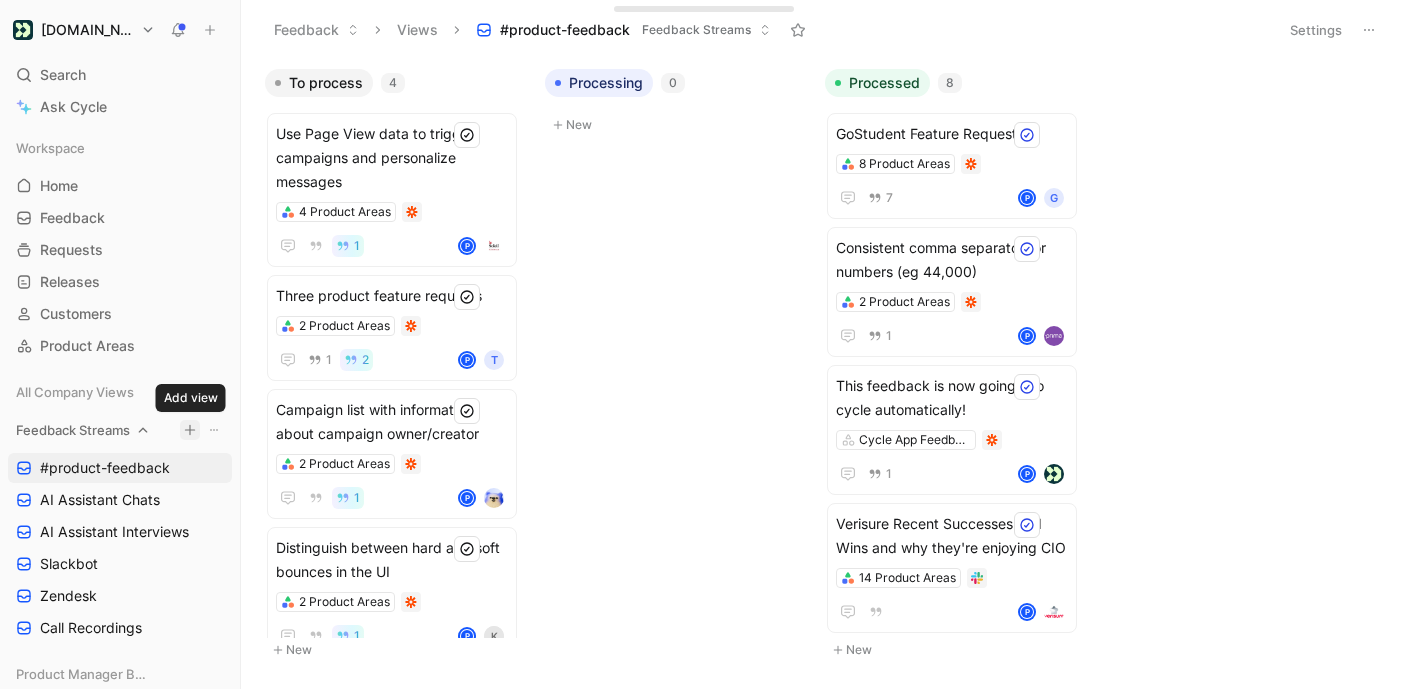 click on "[DOMAIN_NAME] Search ⌘ K Ask Cycle Workspace Home G then H Feedback G then F Requests G then R Releases G then L Customers Product Areas All Company Views Feedback Streams #product-feedback AI Assistant Chats AI Assistant Interviews Slackbot Zendesk Call Recordings Product Manager Boards All product areas Initiative - SMS Initiative - AI Assistant Analytics Squad Audience Squad Content Squad Growth Squad In-app Squad Mobile Squad Workflows Squad Pipelines Squad Prod Enablement Squad AI Housekeeping [PERSON_NAME] Views [PERSON_NAME]'s Views [PERSON_NAME]'s Views [PERSON_NAME]' Views Other
To pick up a draggable item, press the space bar.
While dragging, use the arrow keys to move the item.
Press space again to drop the item in its new position, or press escape to cancel.
Help center Invite member Feedback Views #product-feedback Feedback Streams Settings To process 4 Use Page View data to trigger campaigns and personalize messages 4 Product Areas 1 P Three product feature requests 2 Product Areas 1 2 P T 1 P 1" at bounding box center [703, 344] 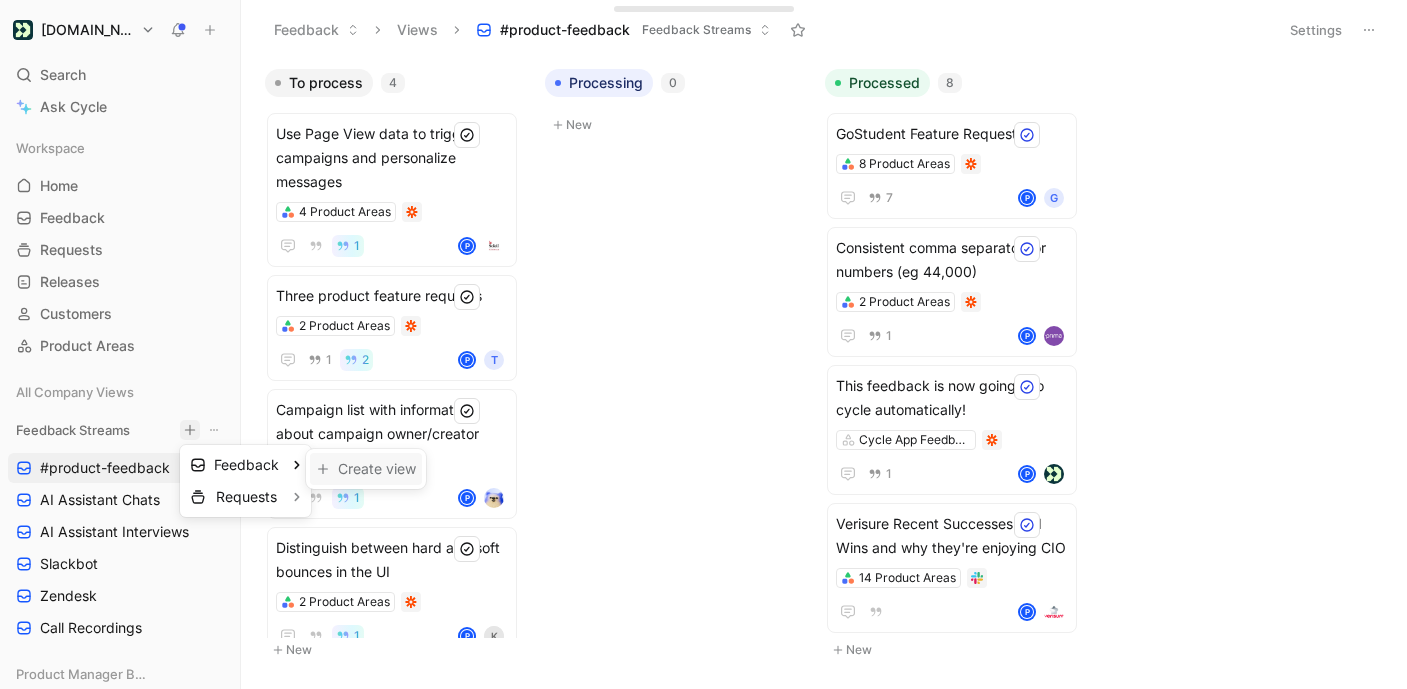click on "Create view" at bounding box center (366, 469) 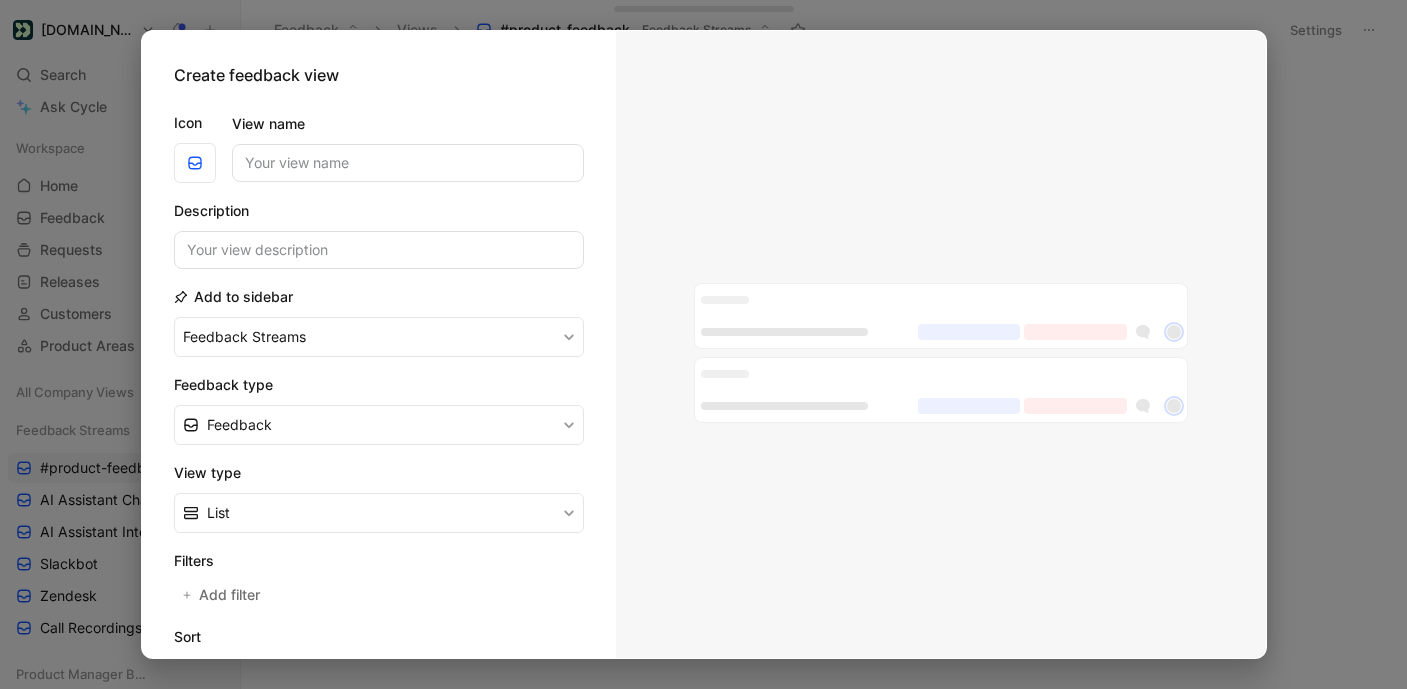 scroll, scrollTop: 15, scrollLeft: 0, axis: vertical 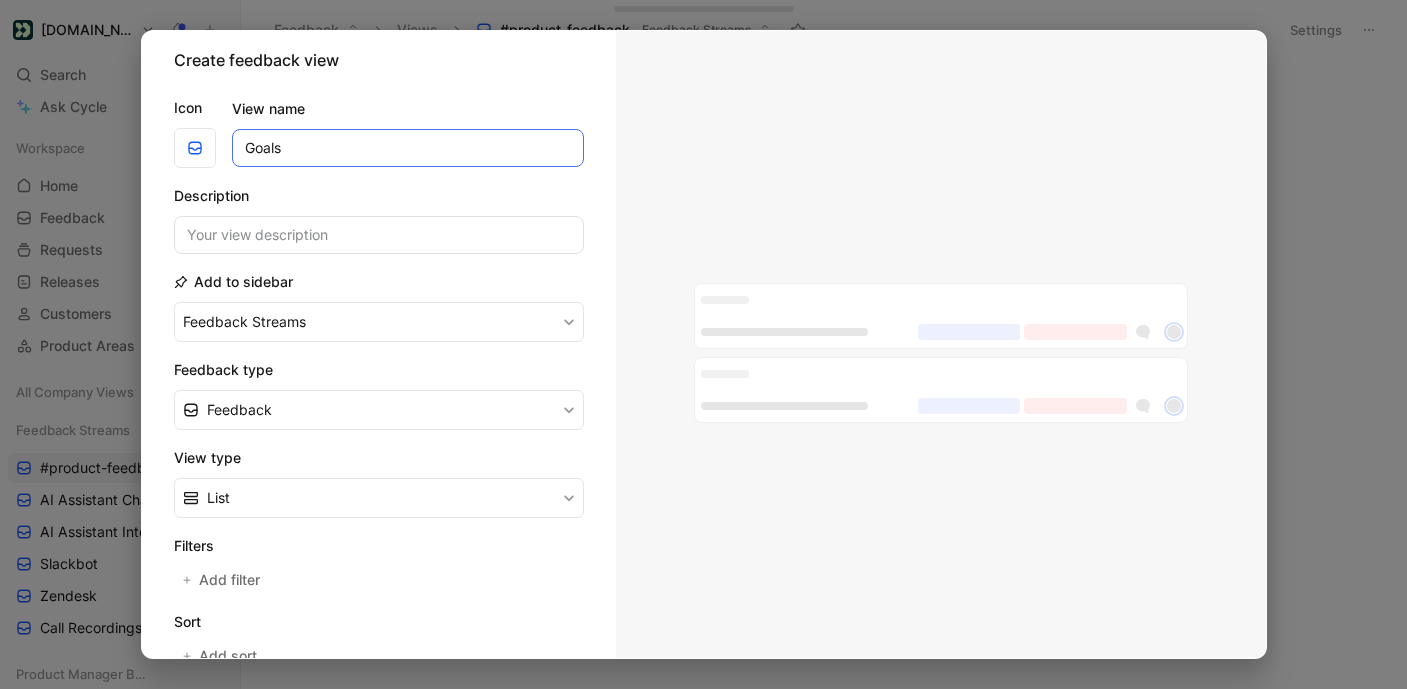 type on "Goals" 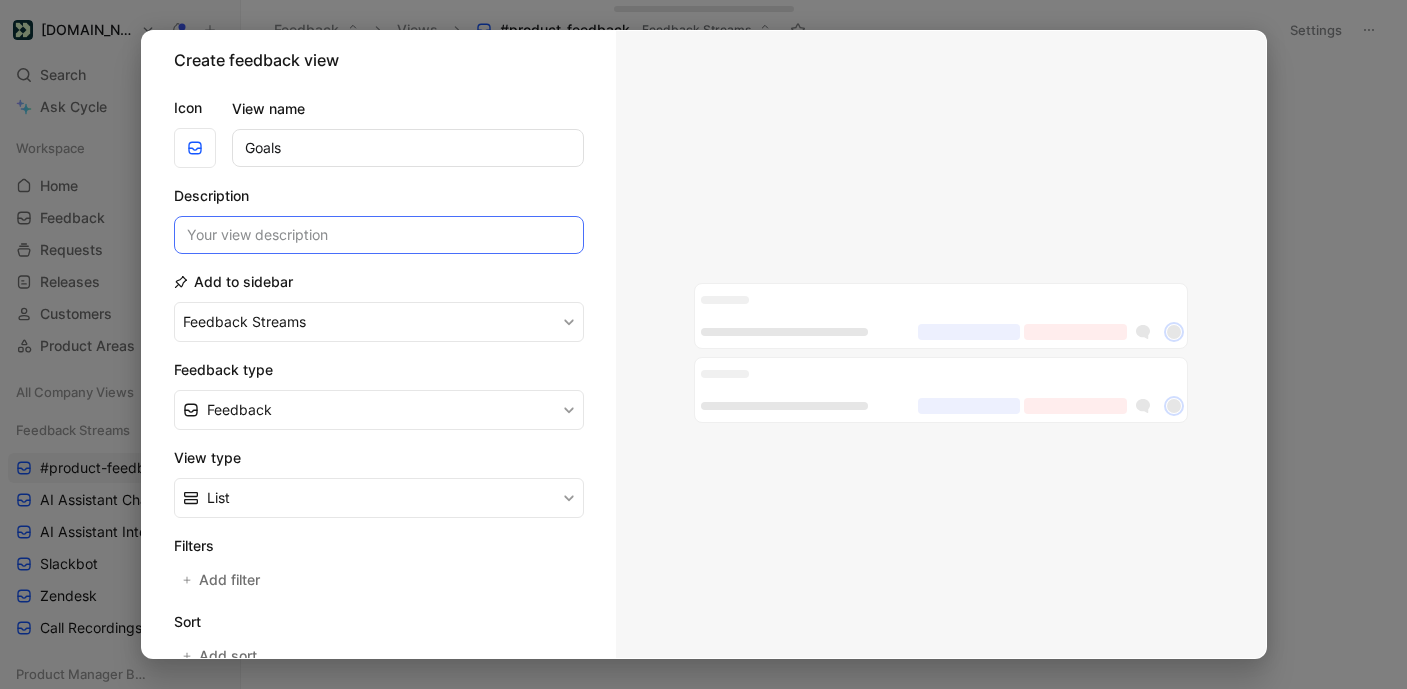 click at bounding box center (379, 235) 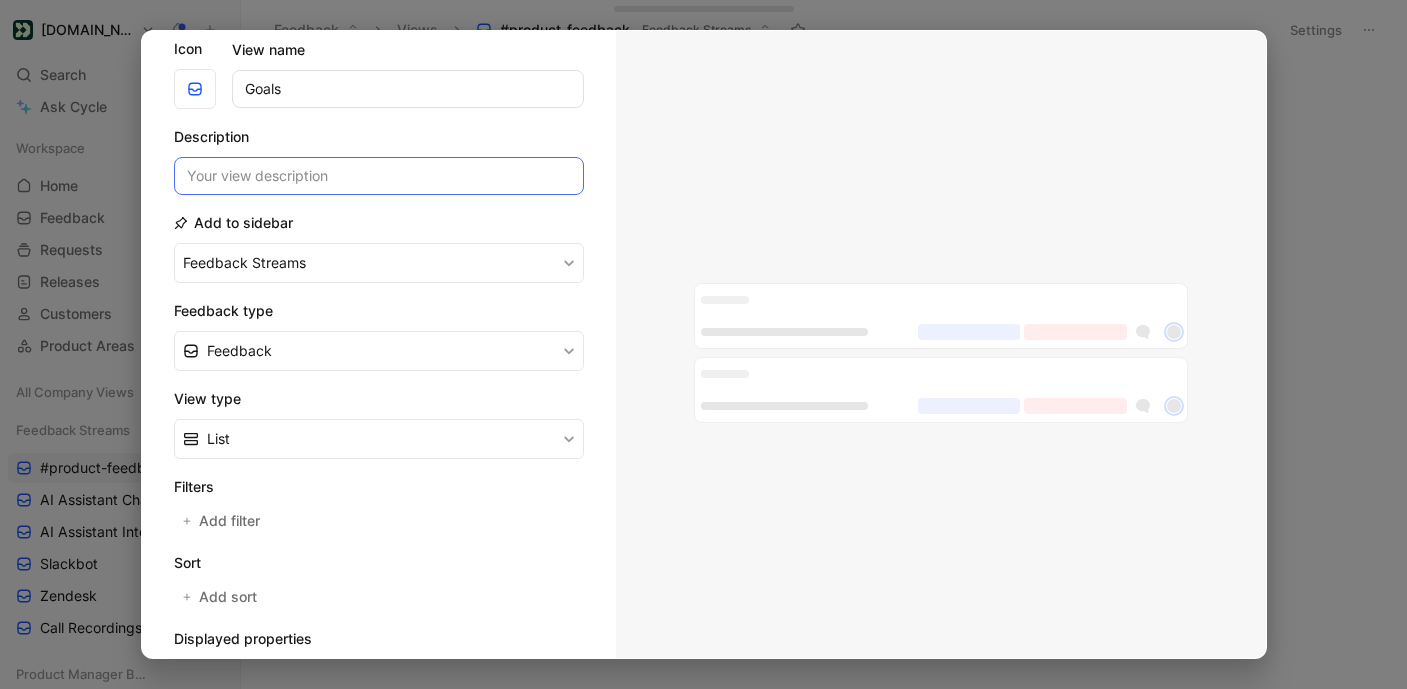 scroll, scrollTop: 72, scrollLeft: 0, axis: vertical 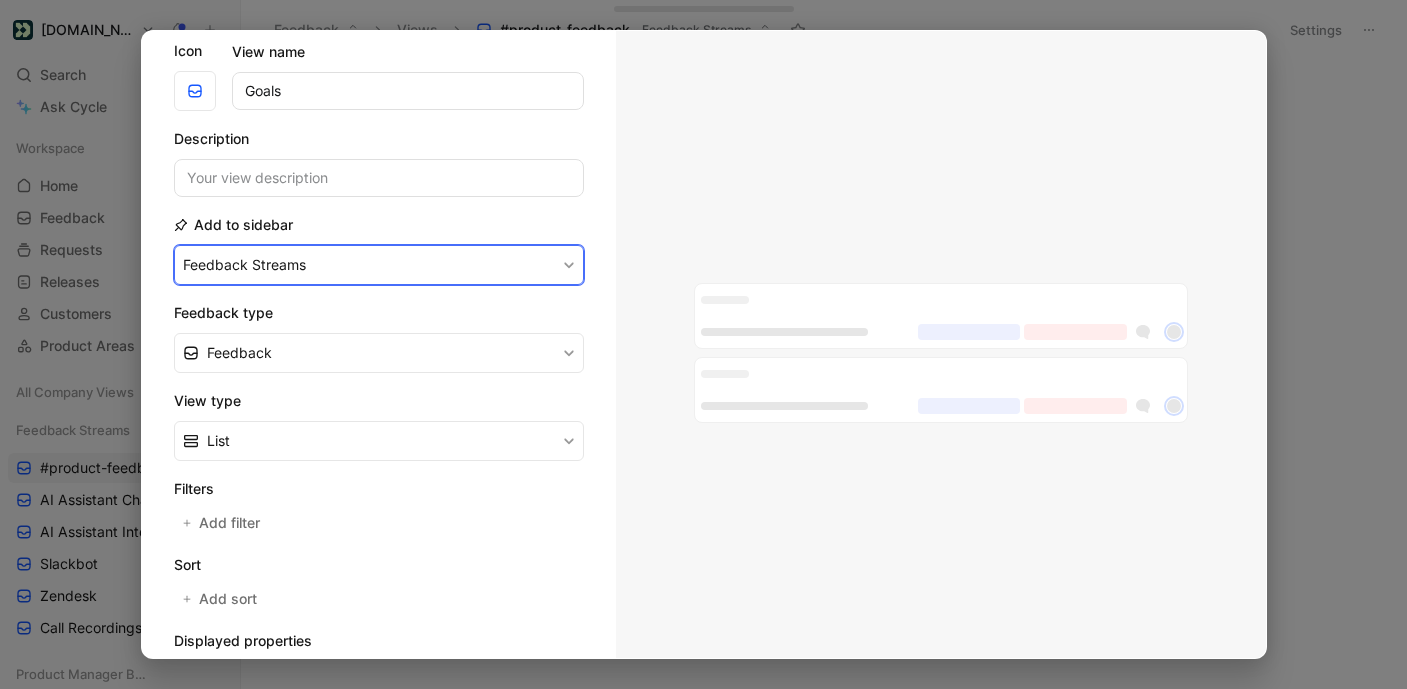 click on "Feedback Streams" at bounding box center [379, 265] 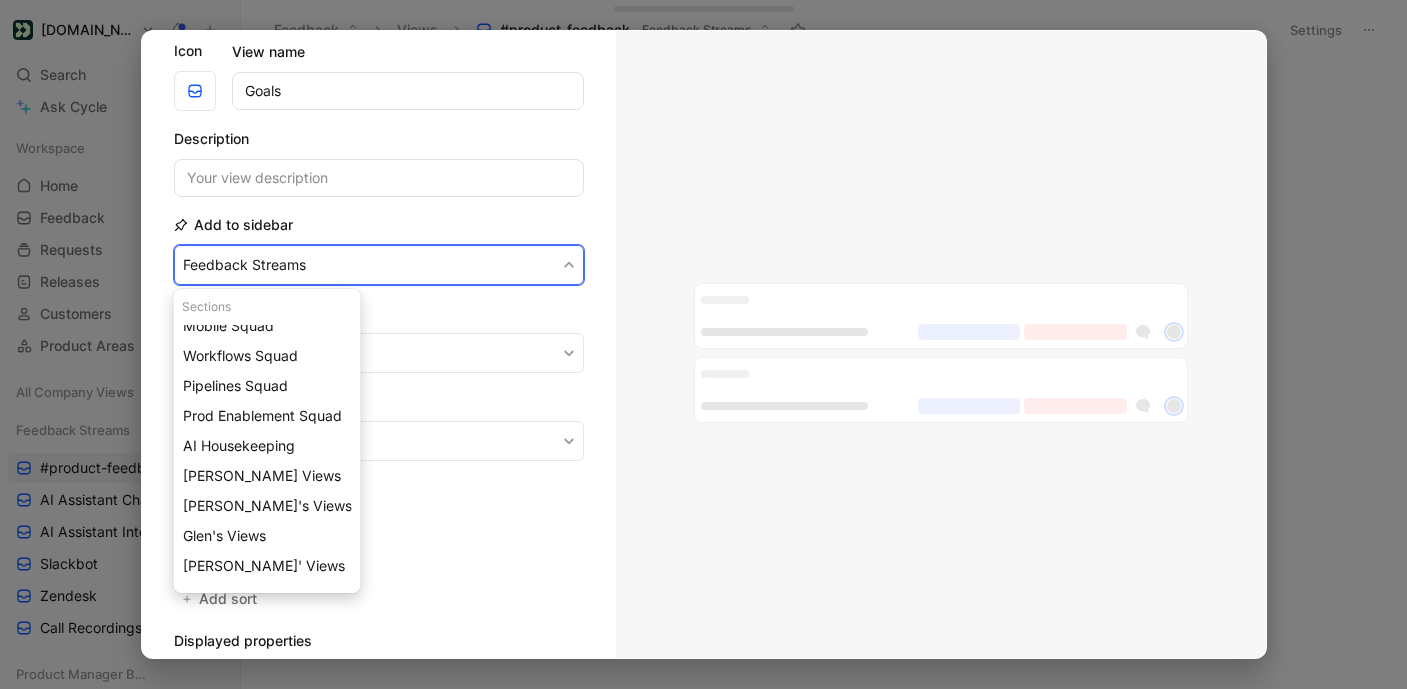 scroll, scrollTop: 400, scrollLeft: 0, axis: vertical 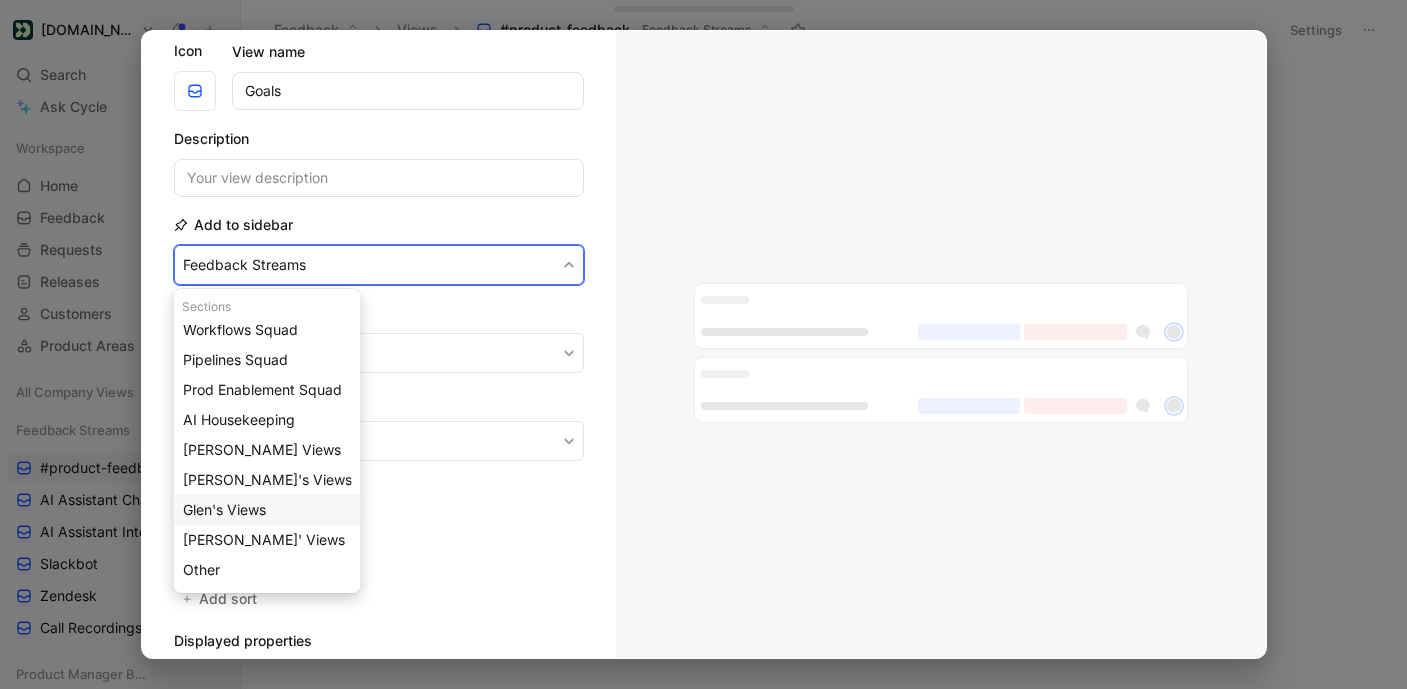 click on "Glen's Views" at bounding box center (267, 510) 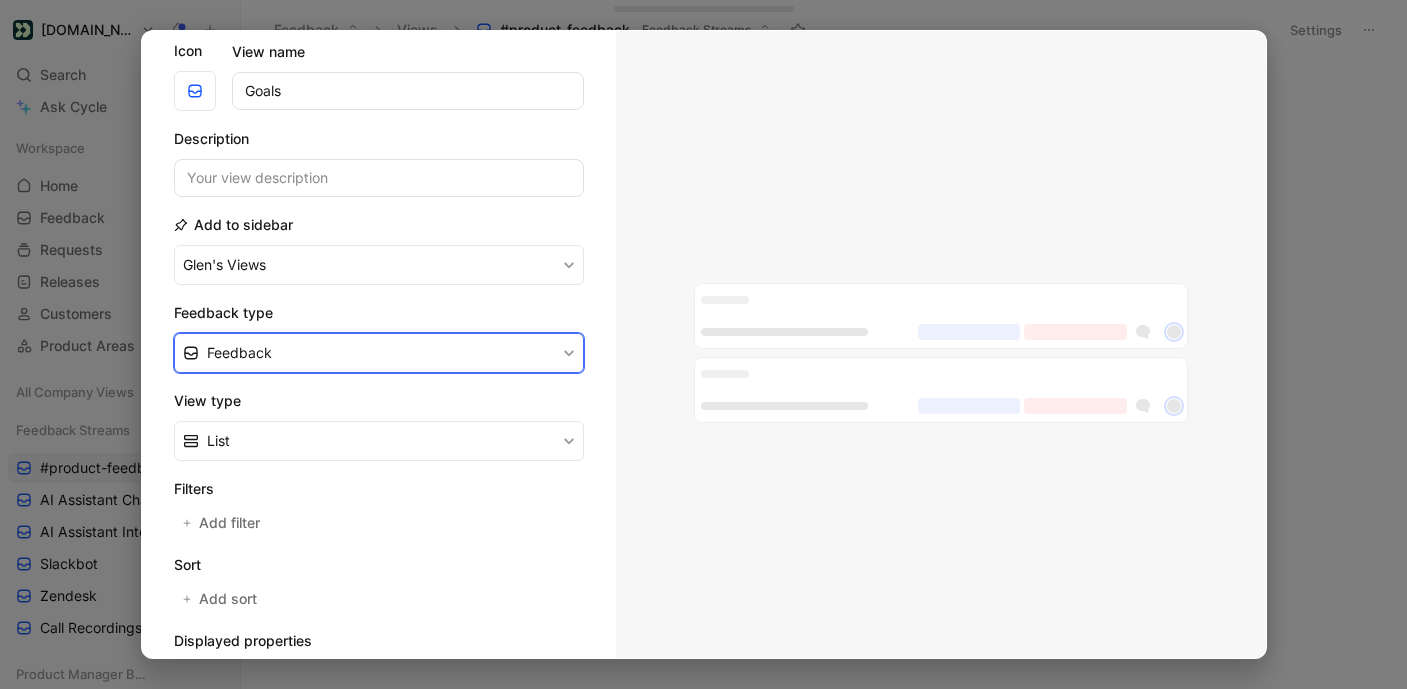 click on "Feedback" at bounding box center [379, 353] 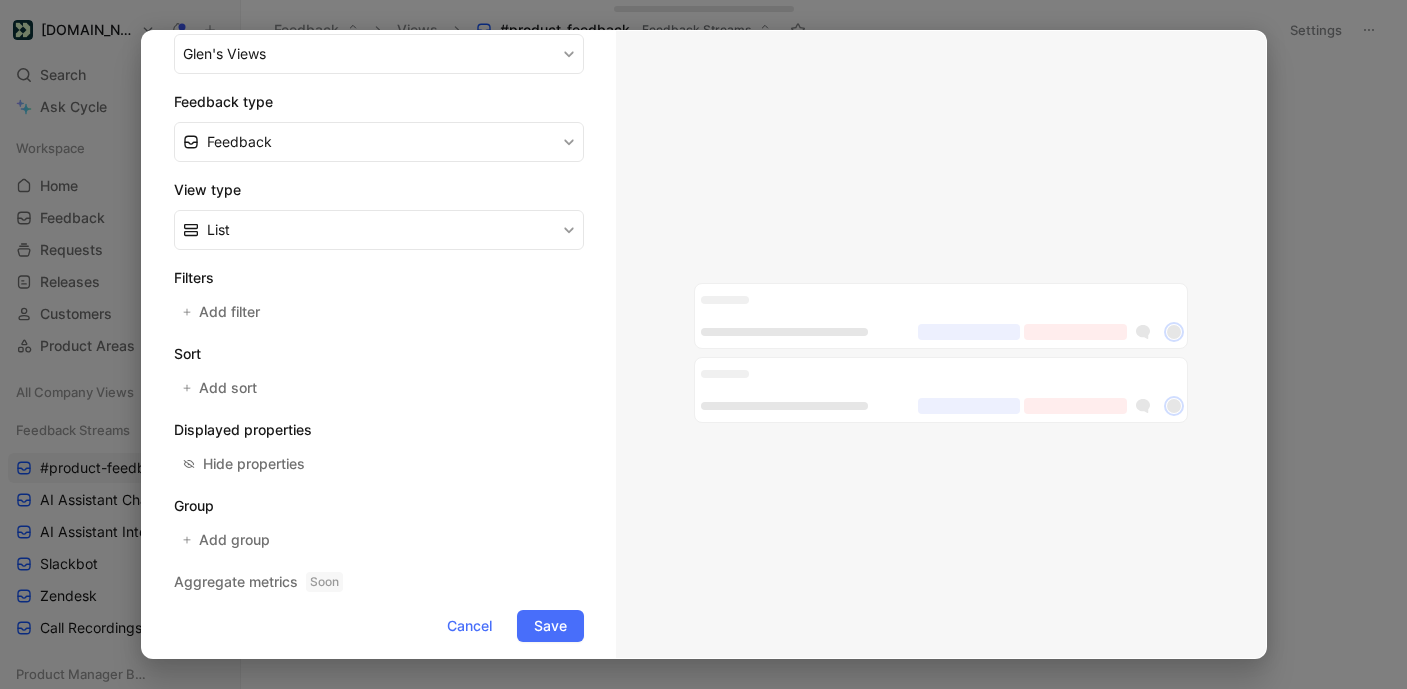 scroll, scrollTop: 285, scrollLeft: 0, axis: vertical 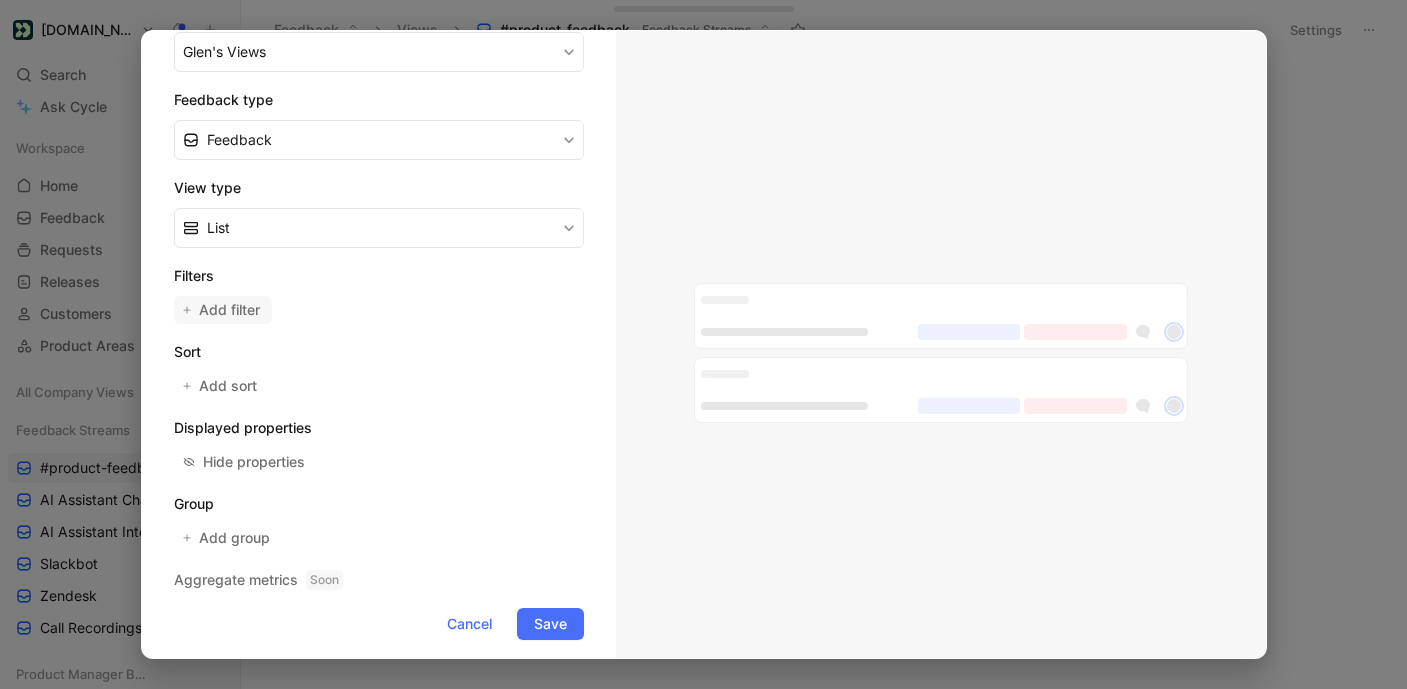 click on "Add filter" at bounding box center (230, 310) 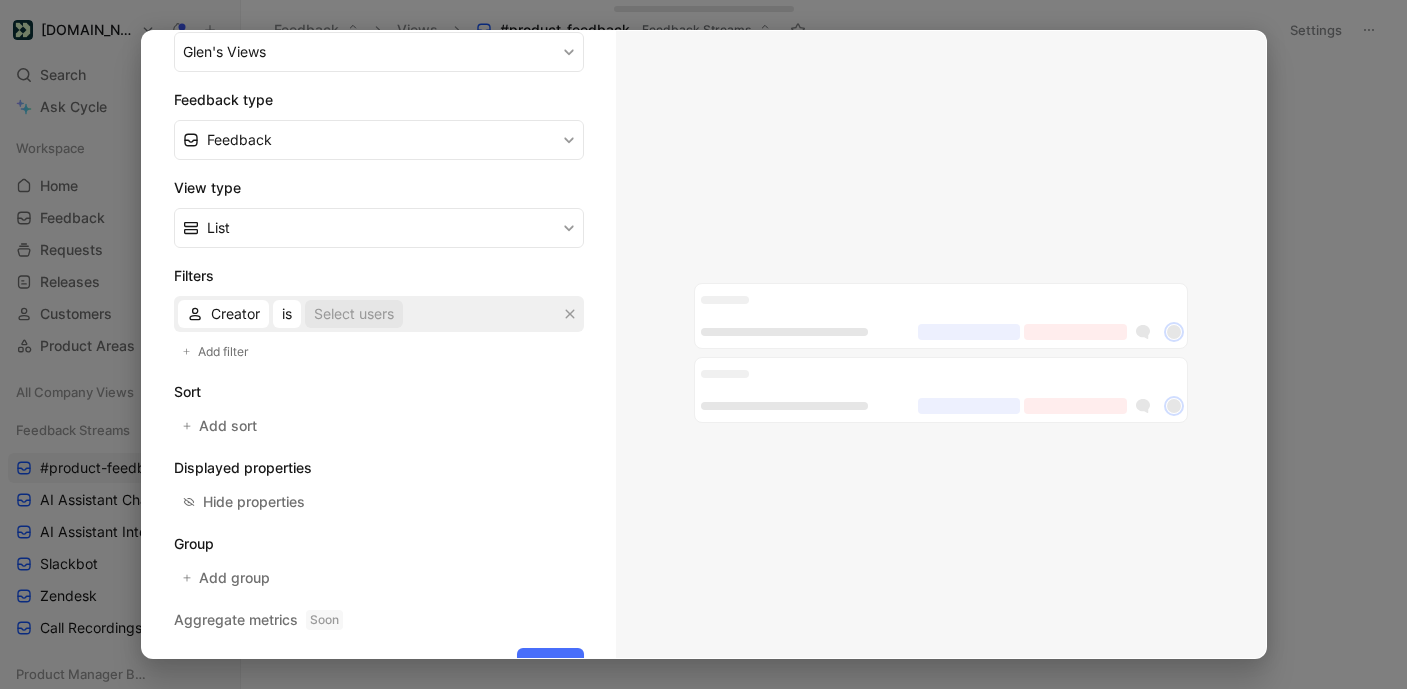 click on "Select users" at bounding box center (354, 314) 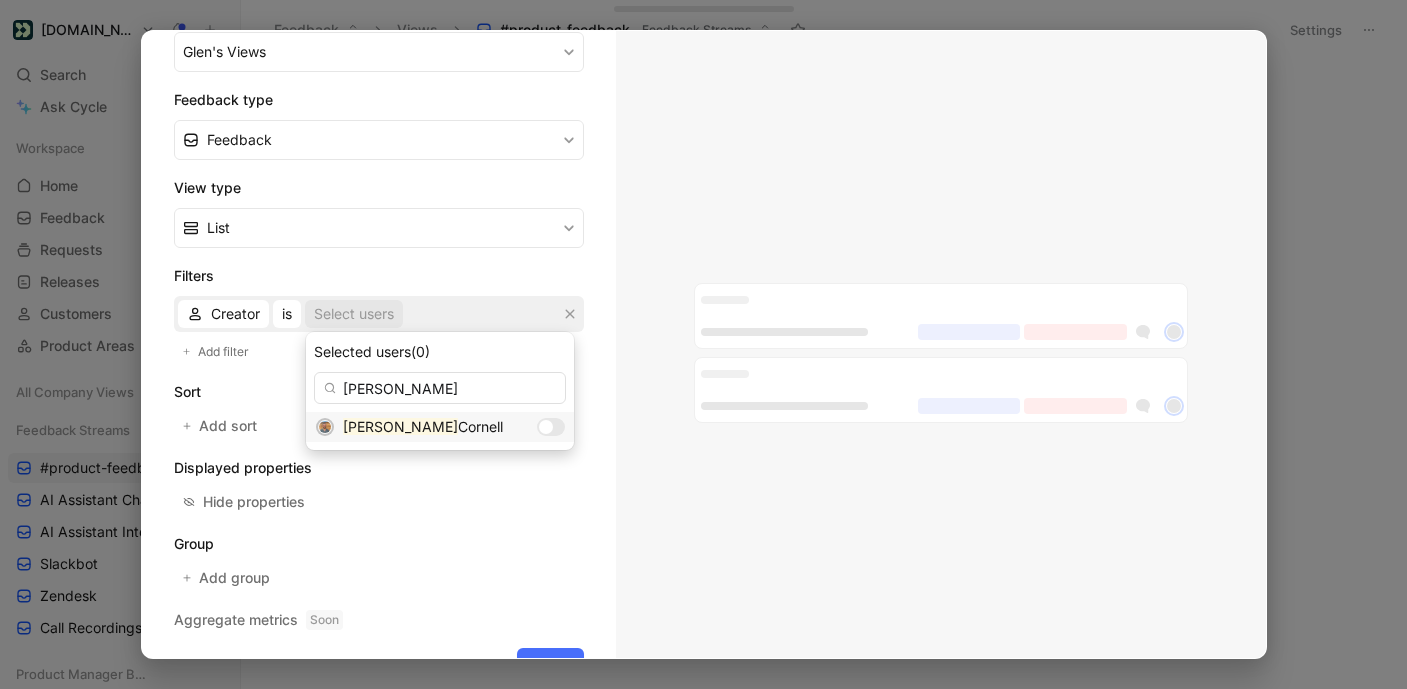 type on "[PERSON_NAME]" 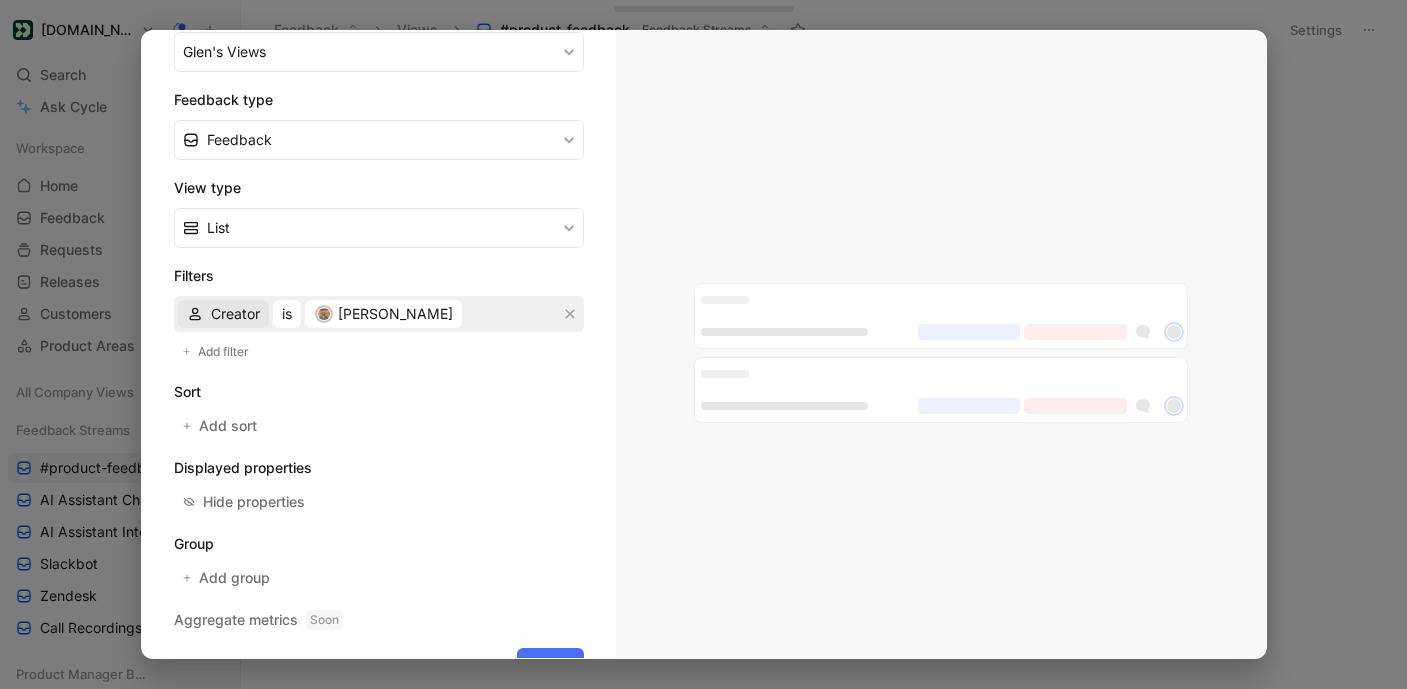 click on "Creator" at bounding box center [235, 314] 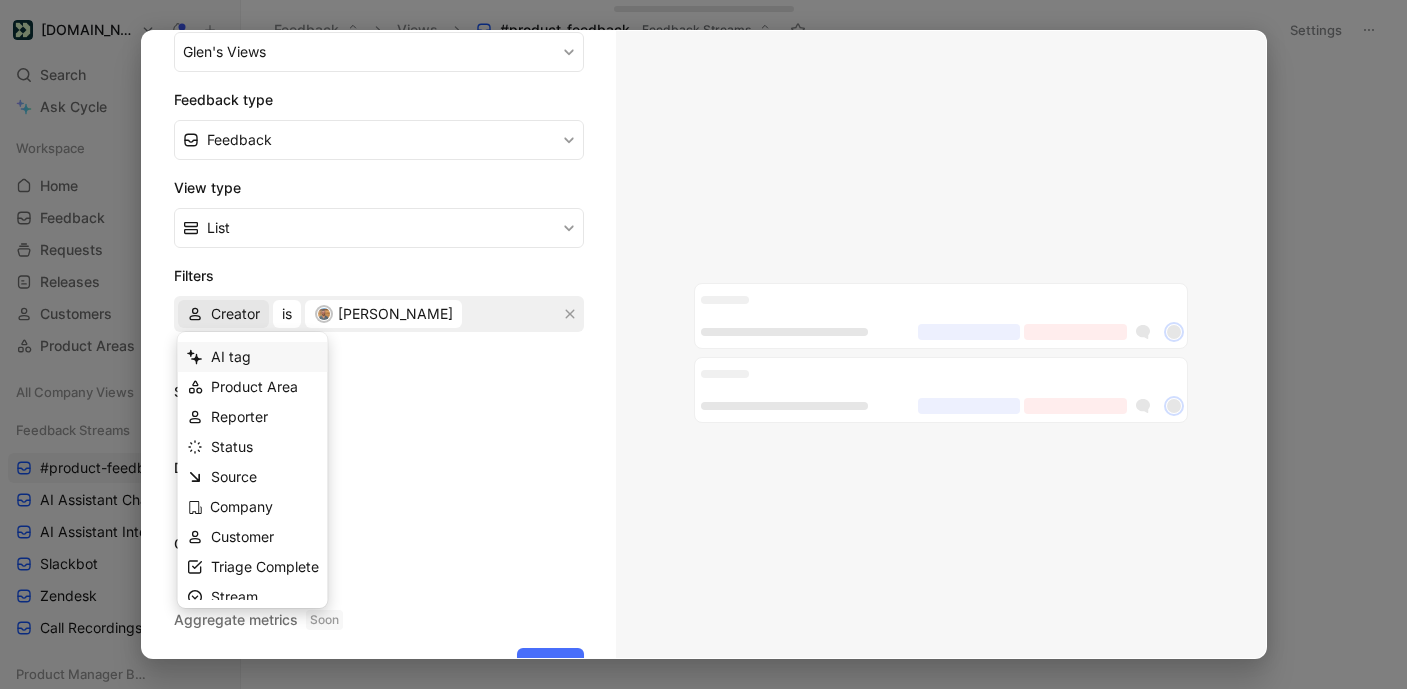 scroll, scrollTop: 40, scrollLeft: 0, axis: vertical 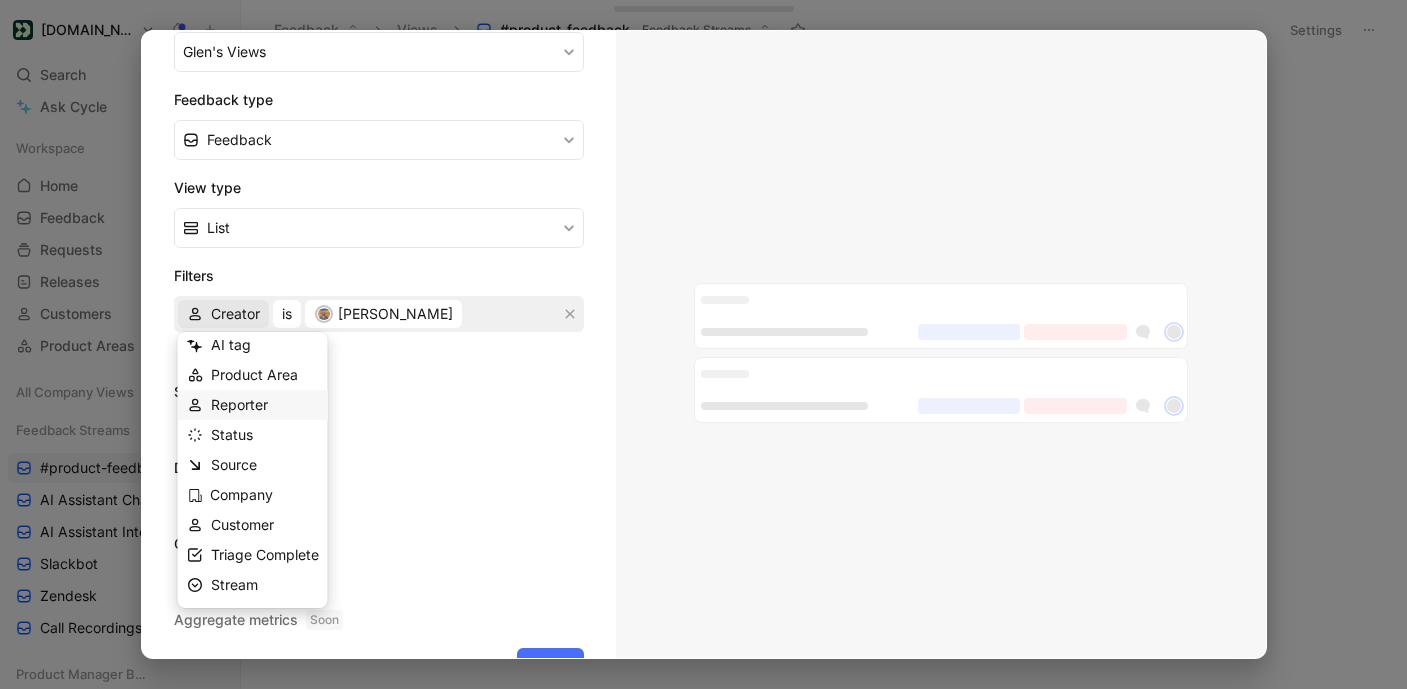 click on "Reporter" at bounding box center (239, 404) 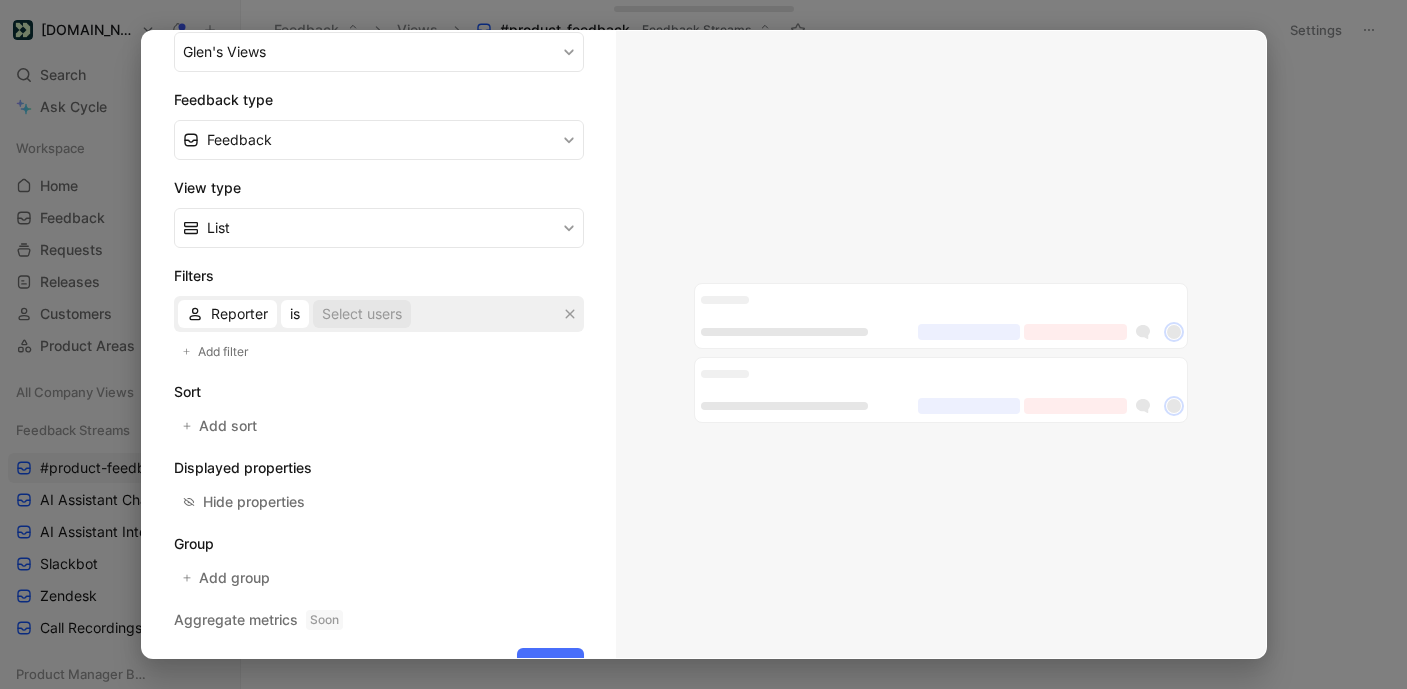 click on "Select users" at bounding box center [362, 314] 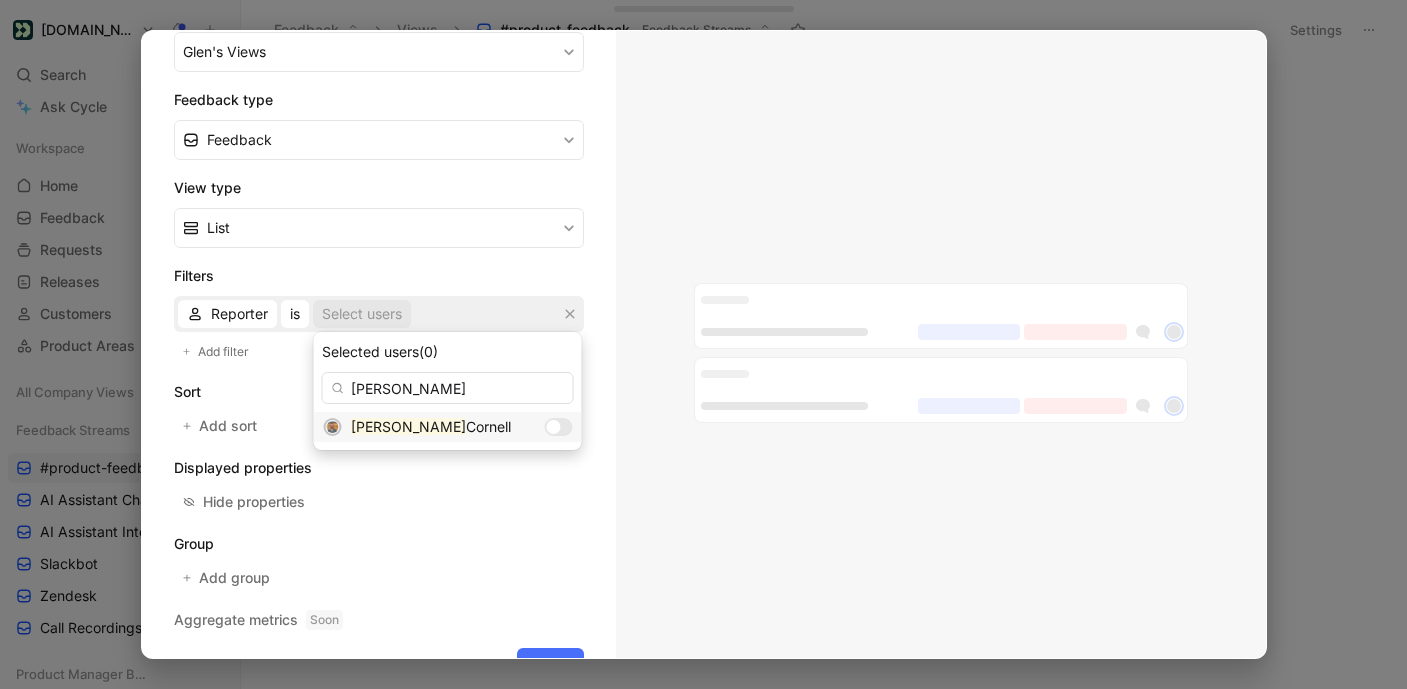 type on "[PERSON_NAME]" 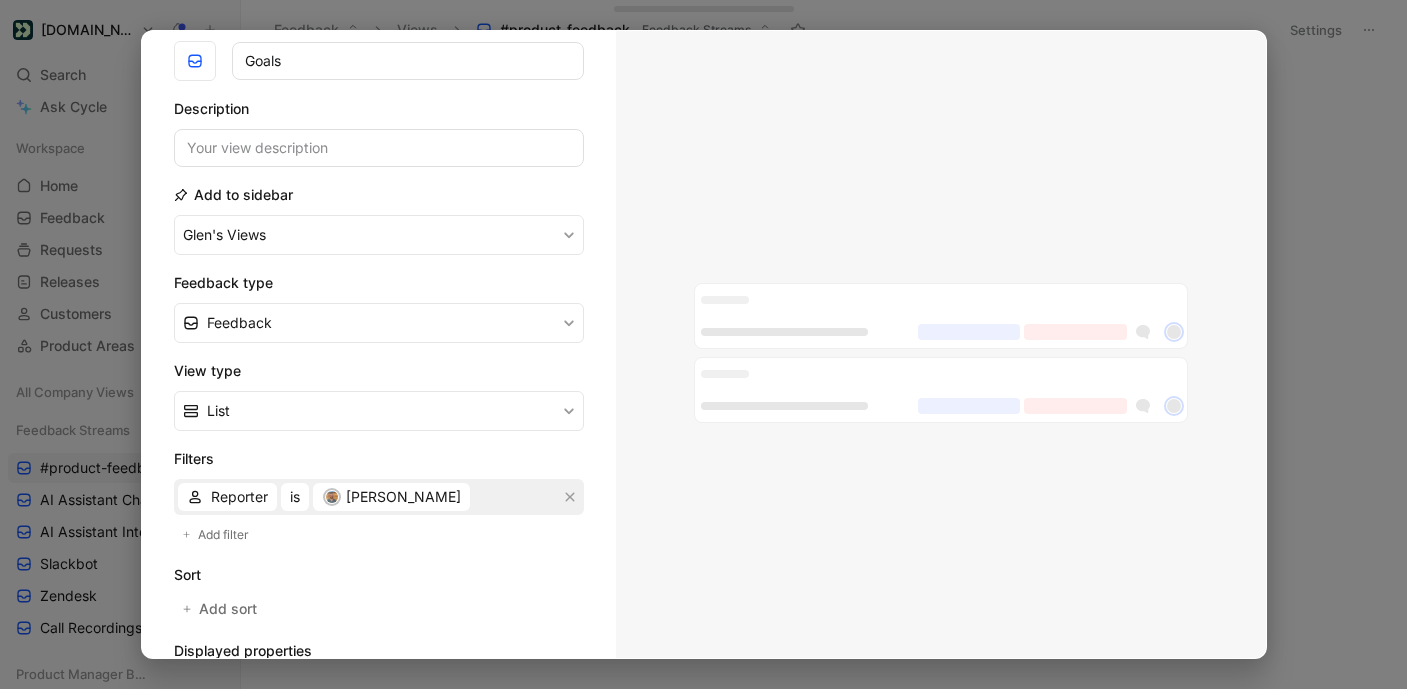 scroll, scrollTop: 339, scrollLeft: 0, axis: vertical 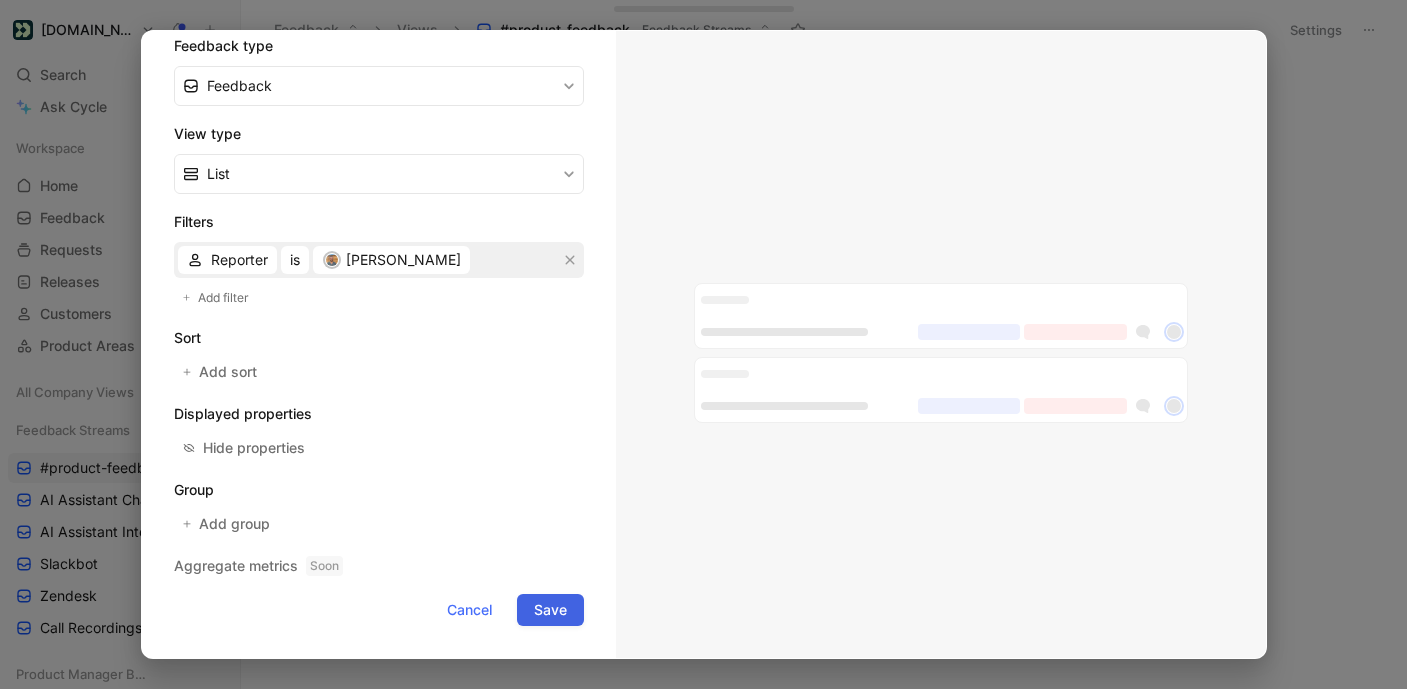 click on "Save" at bounding box center [550, 610] 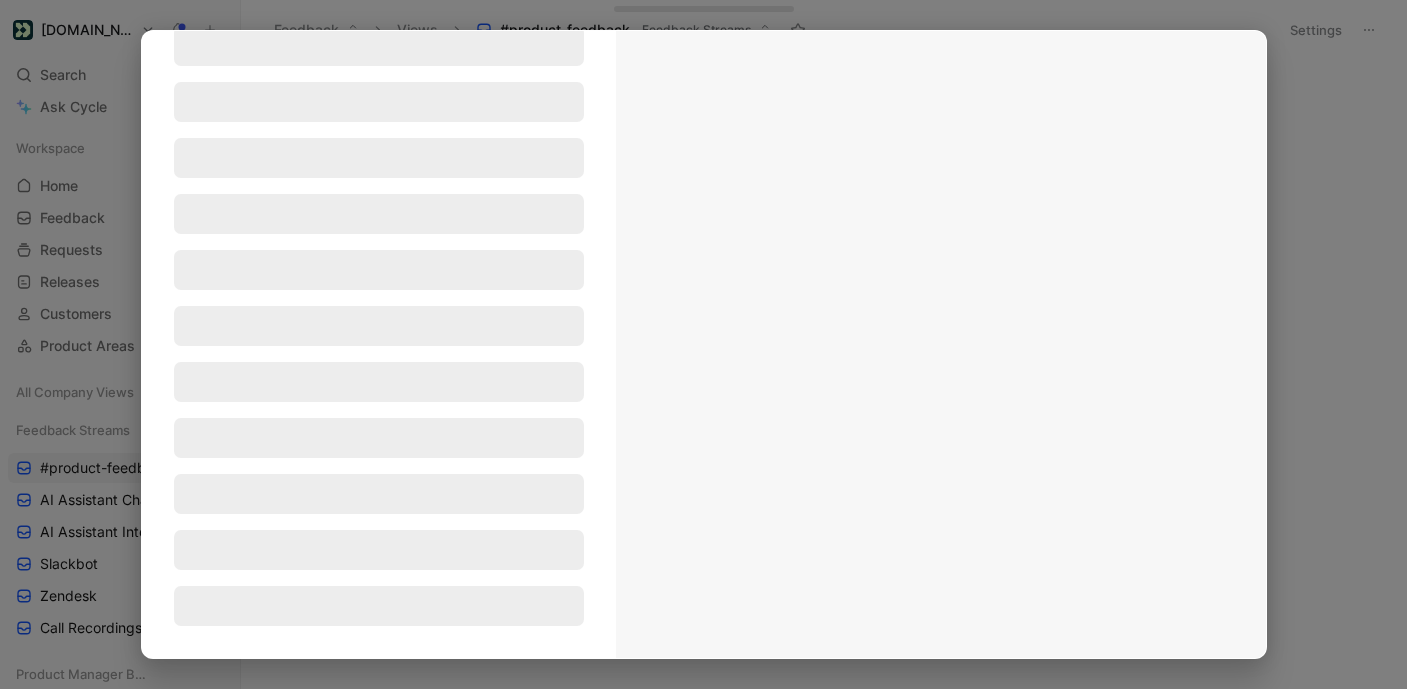 scroll, scrollTop: 197, scrollLeft: 0, axis: vertical 